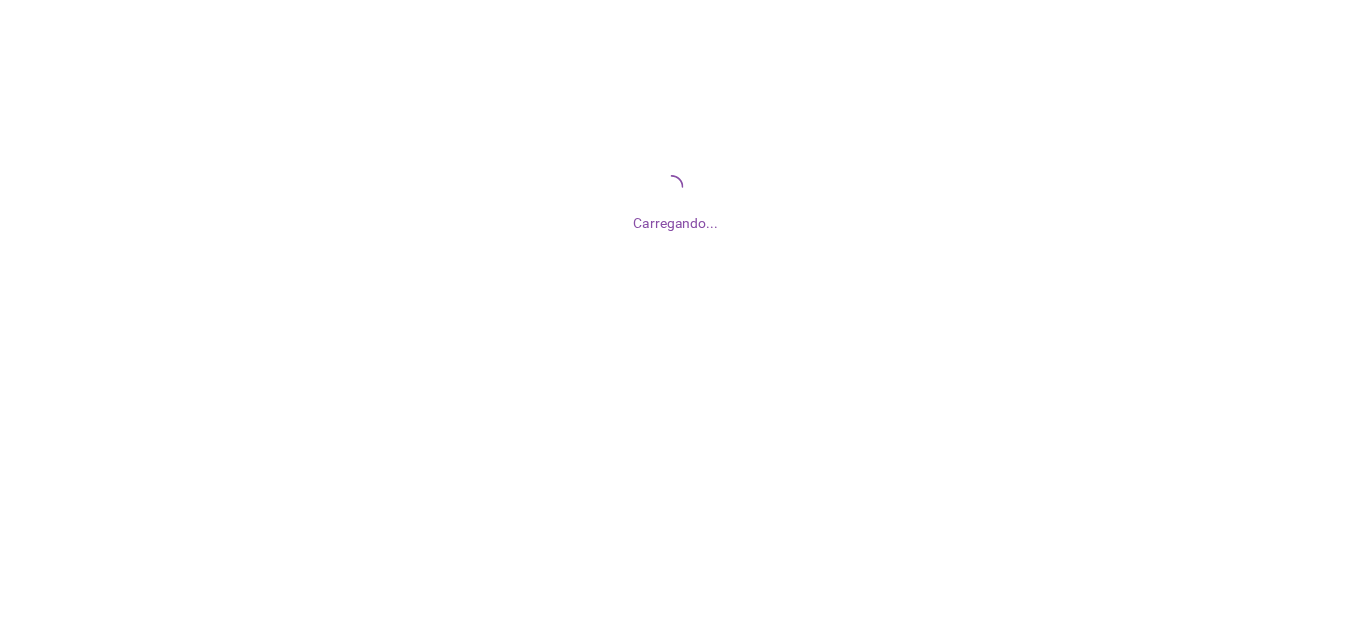 scroll, scrollTop: 0, scrollLeft: 0, axis: both 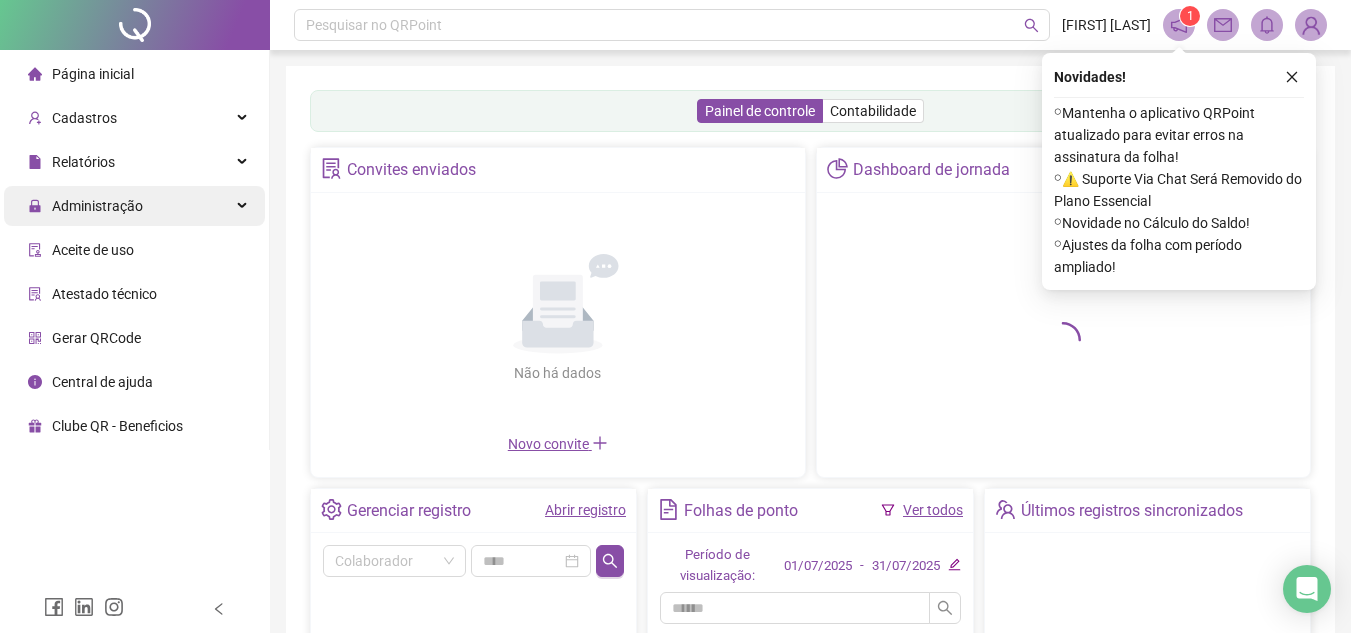 click on "Administração" at bounding box center [134, 206] 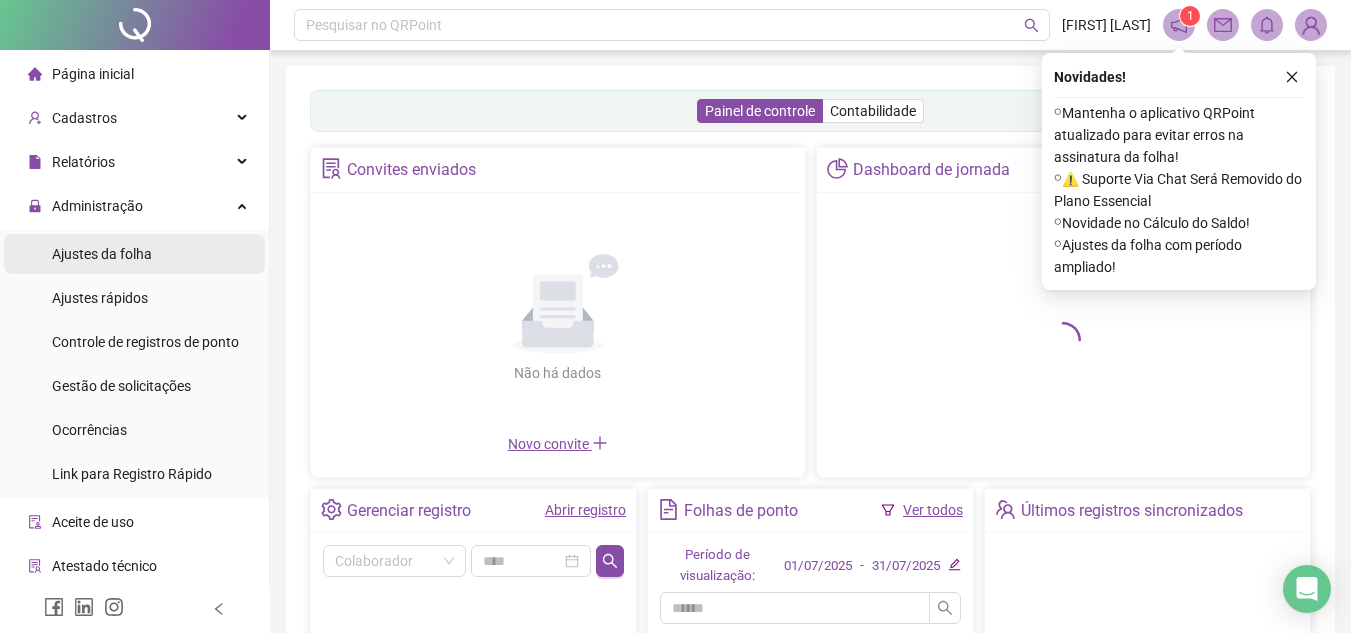 click on "Ajustes da folha" at bounding box center [102, 254] 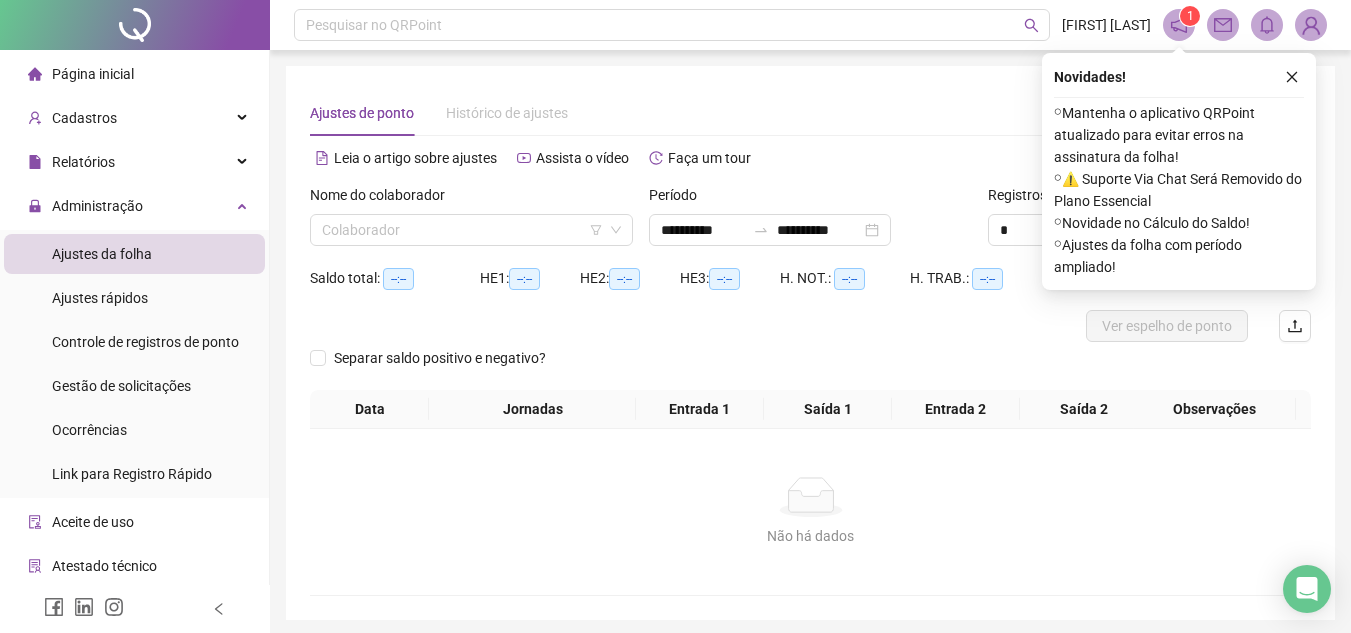 click on "Ajustes da folha" at bounding box center [102, 254] 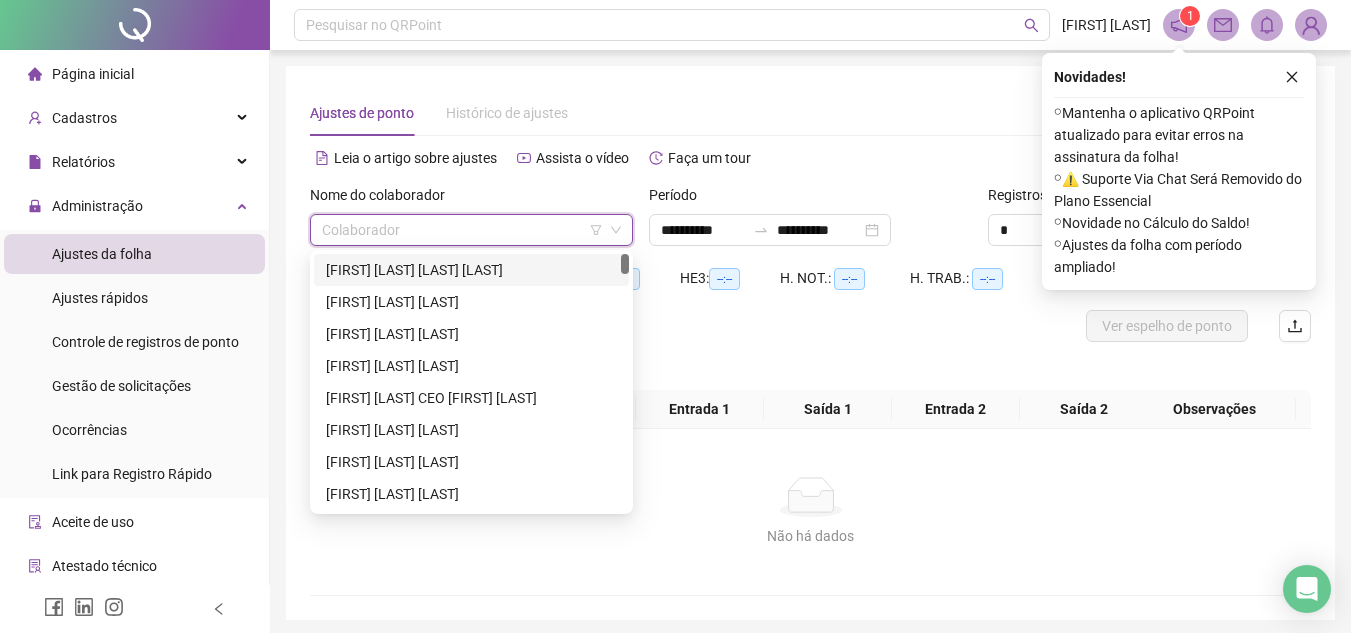 click at bounding box center (462, 230) 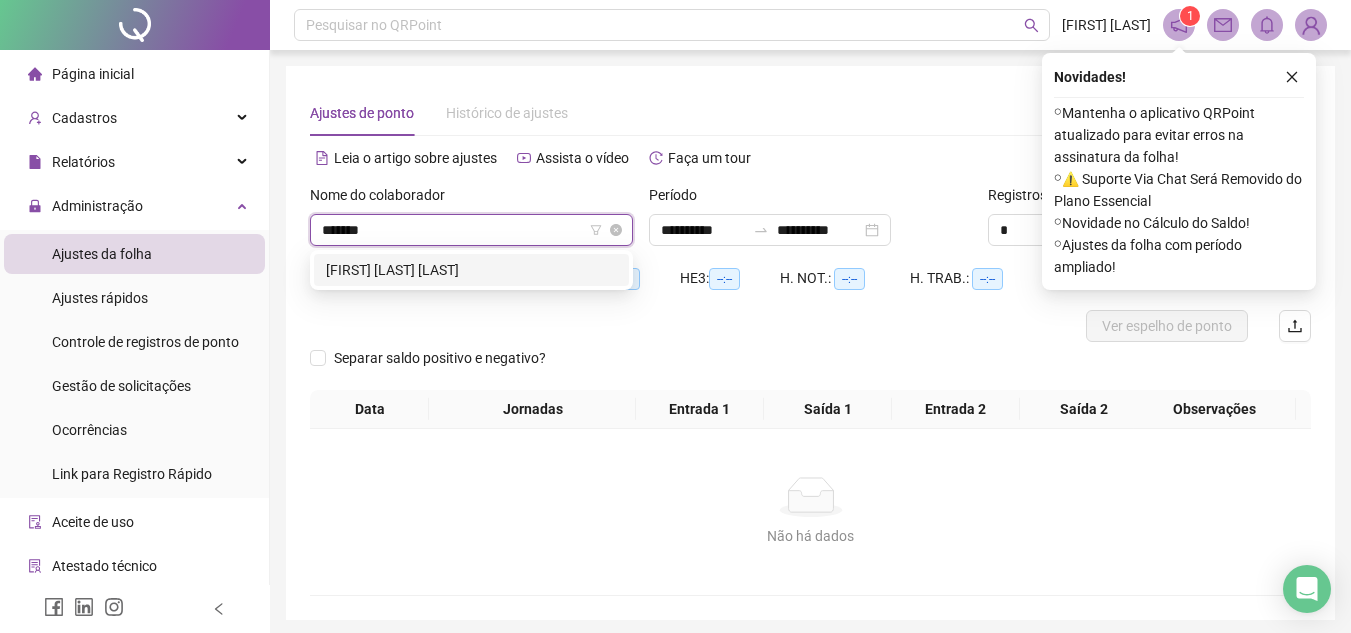 type on "********" 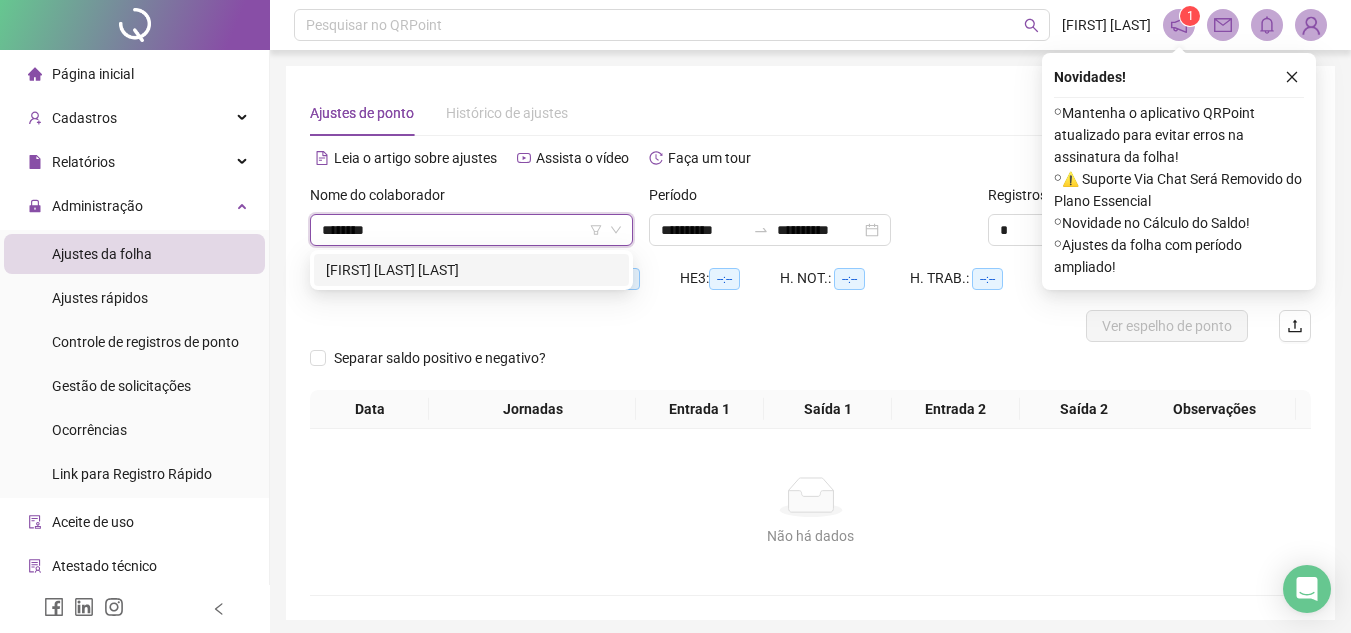 click on "[FIRST] [LAST] [LAST]" at bounding box center [471, 270] 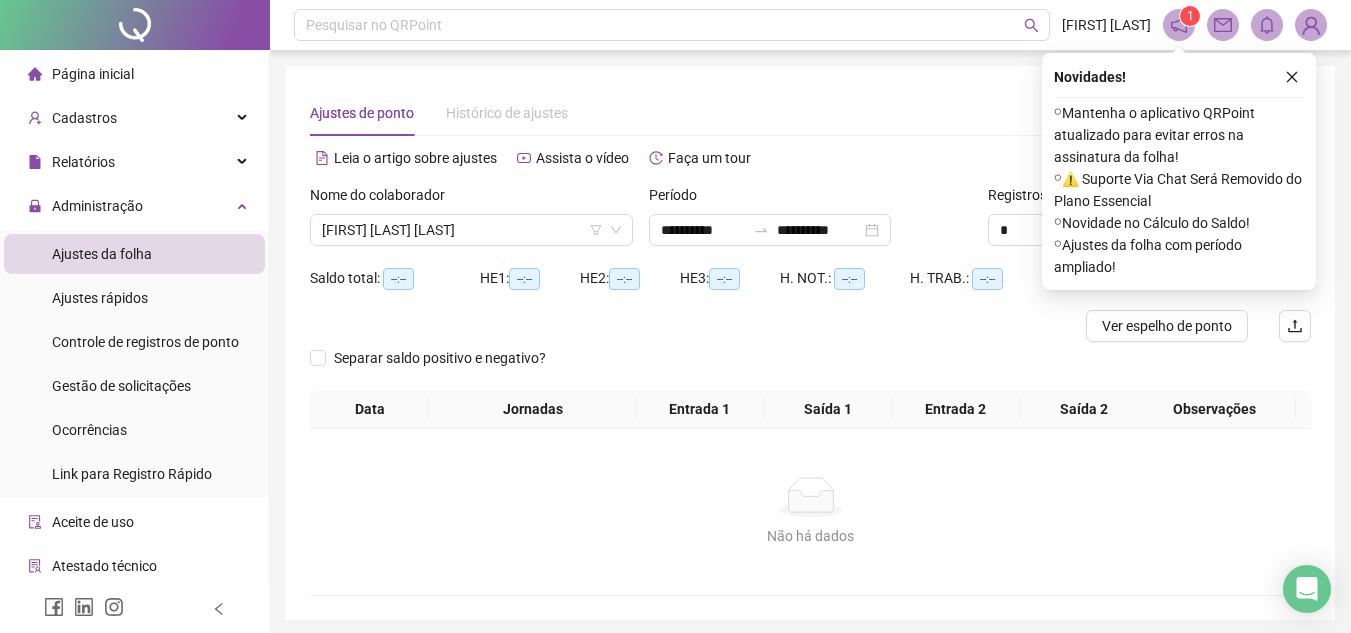 click at bounding box center (135, 609) 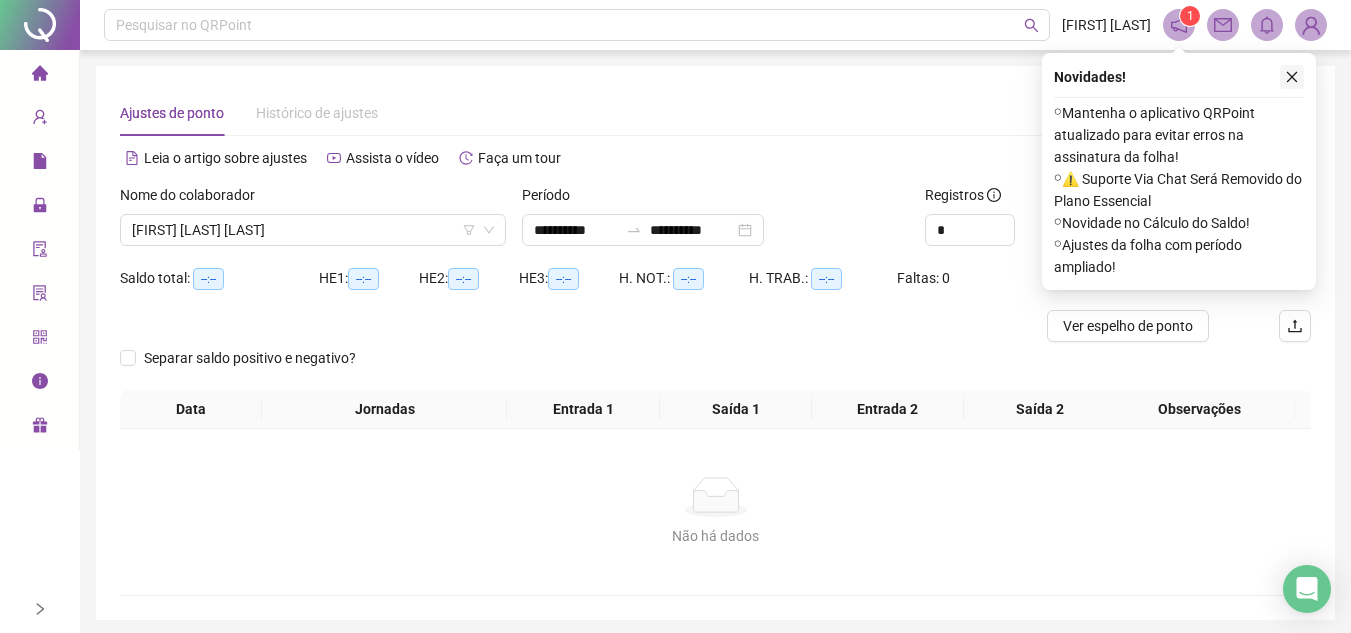 click 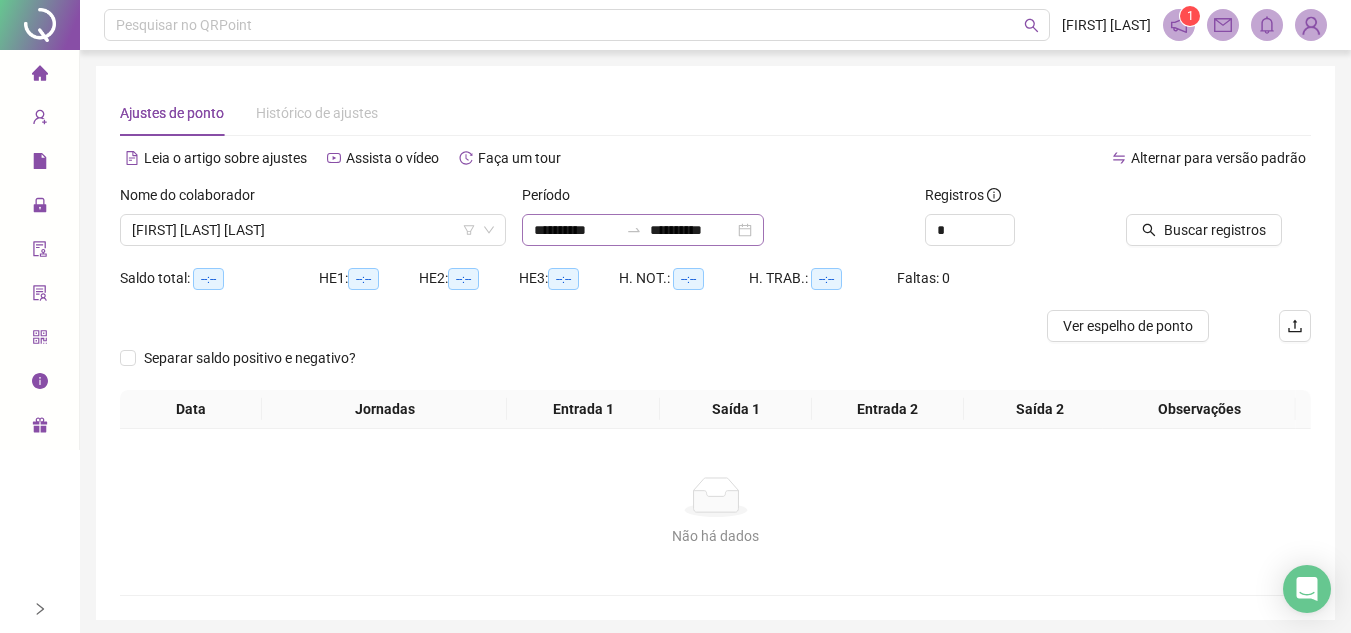 click on "**********" at bounding box center [643, 230] 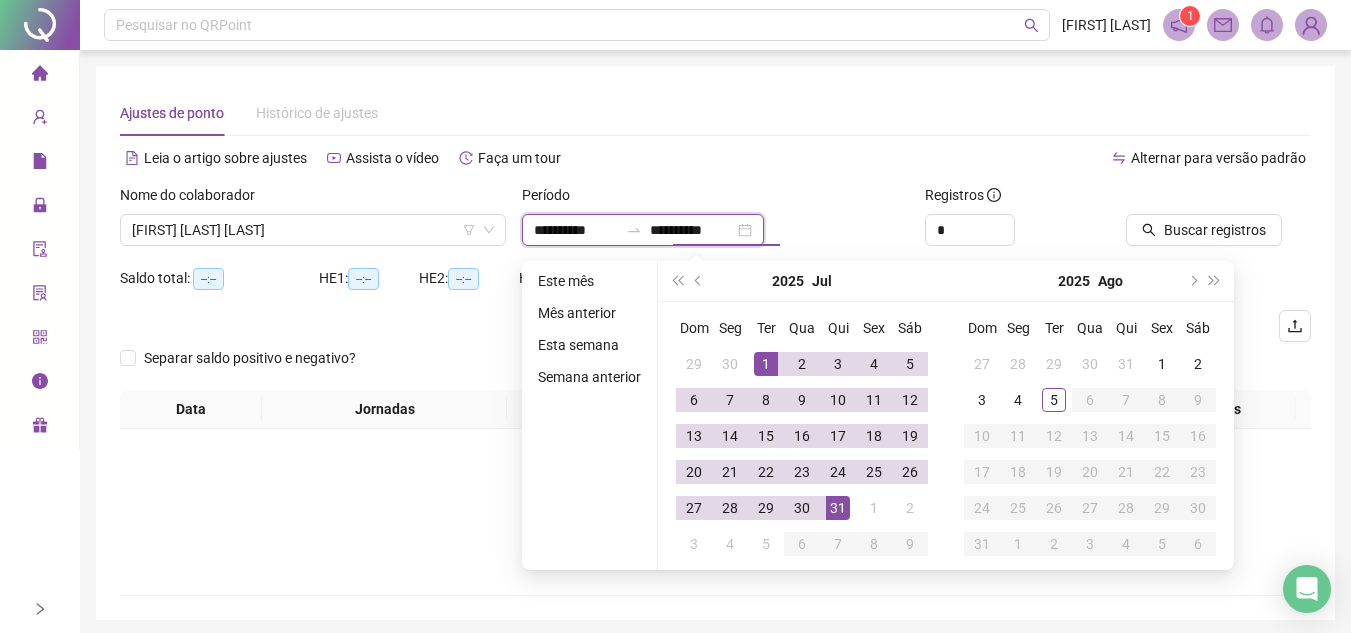 click on "**********" at bounding box center [692, 230] 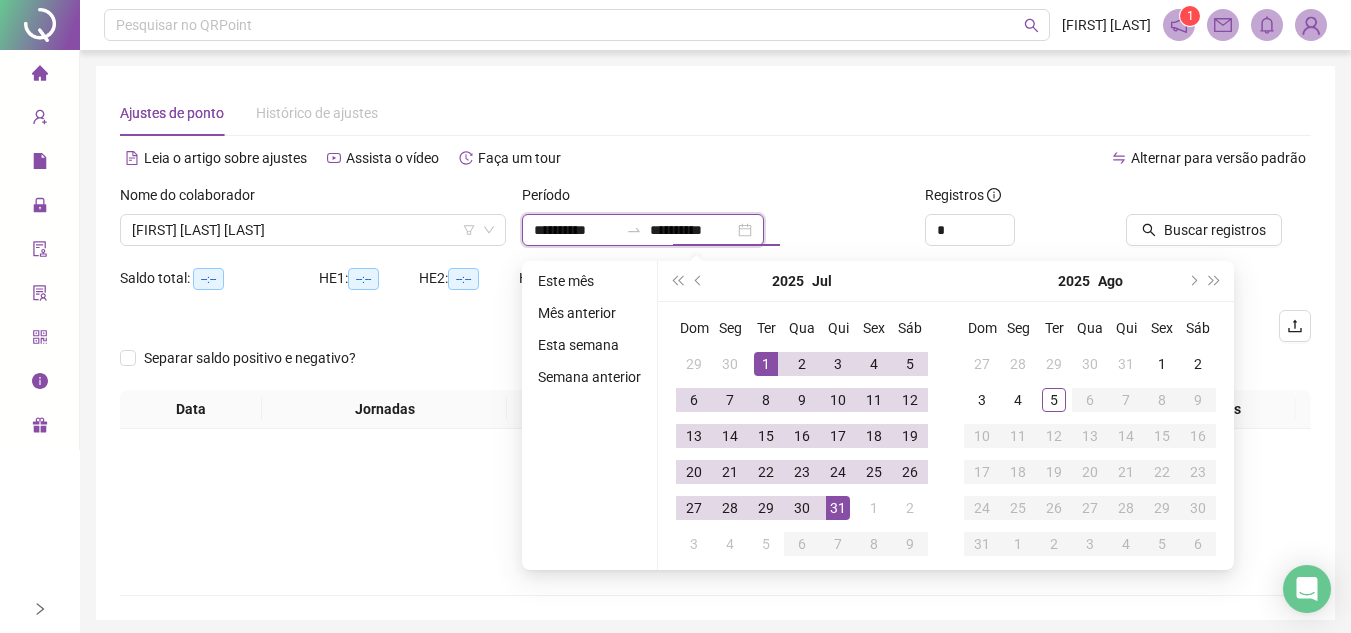 type on "**********" 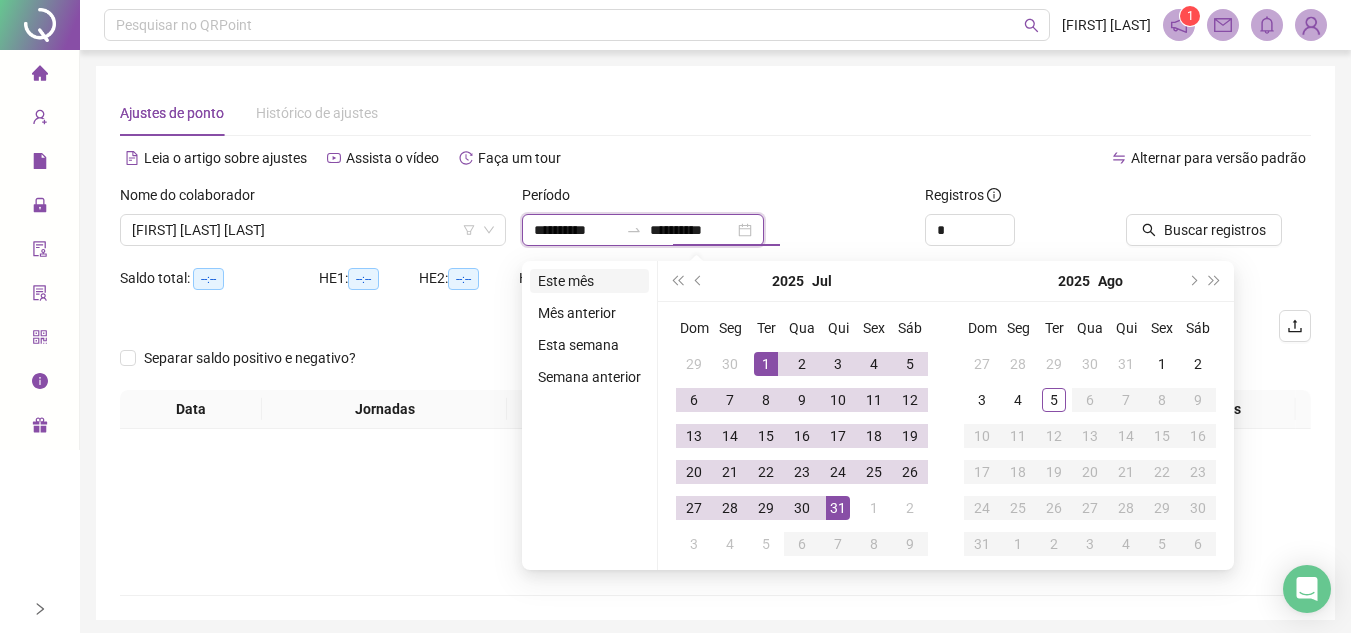 type on "**********" 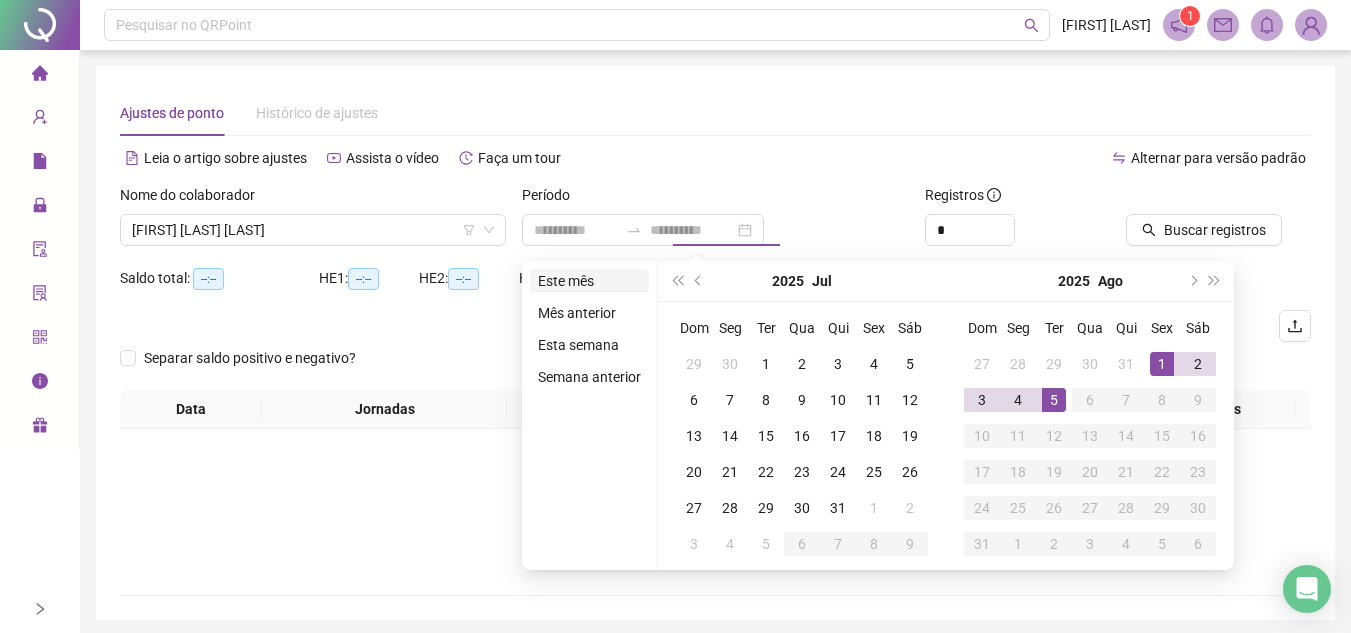 click on "Este mês" at bounding box center (589, 281) 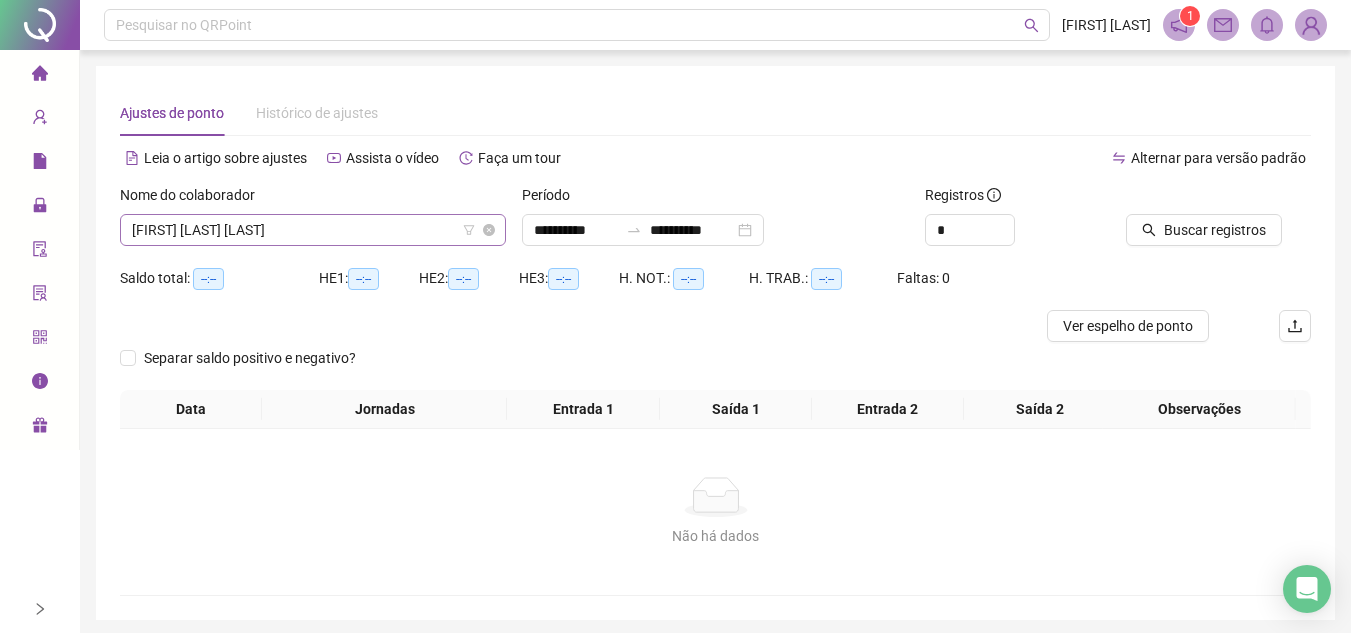 scroll, scrollTop: 73, scrollLeft: 0, axis: vertical 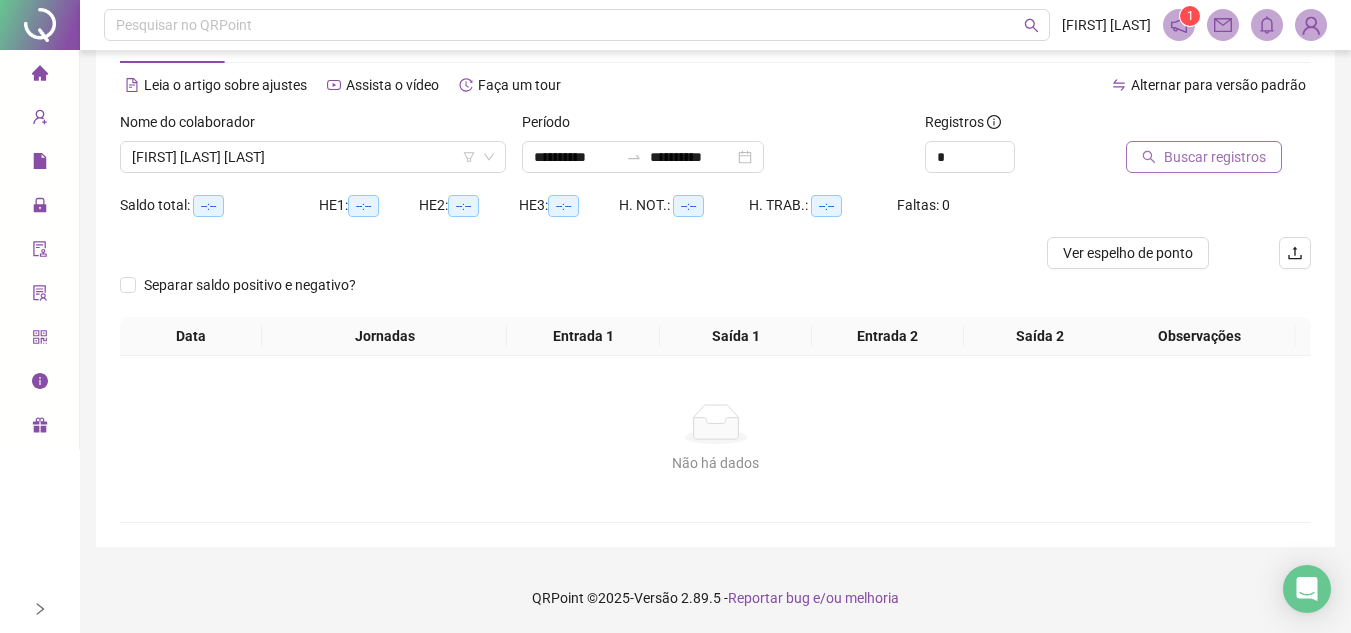 click on "Buscar registros" at bounding box center [1215, 157] 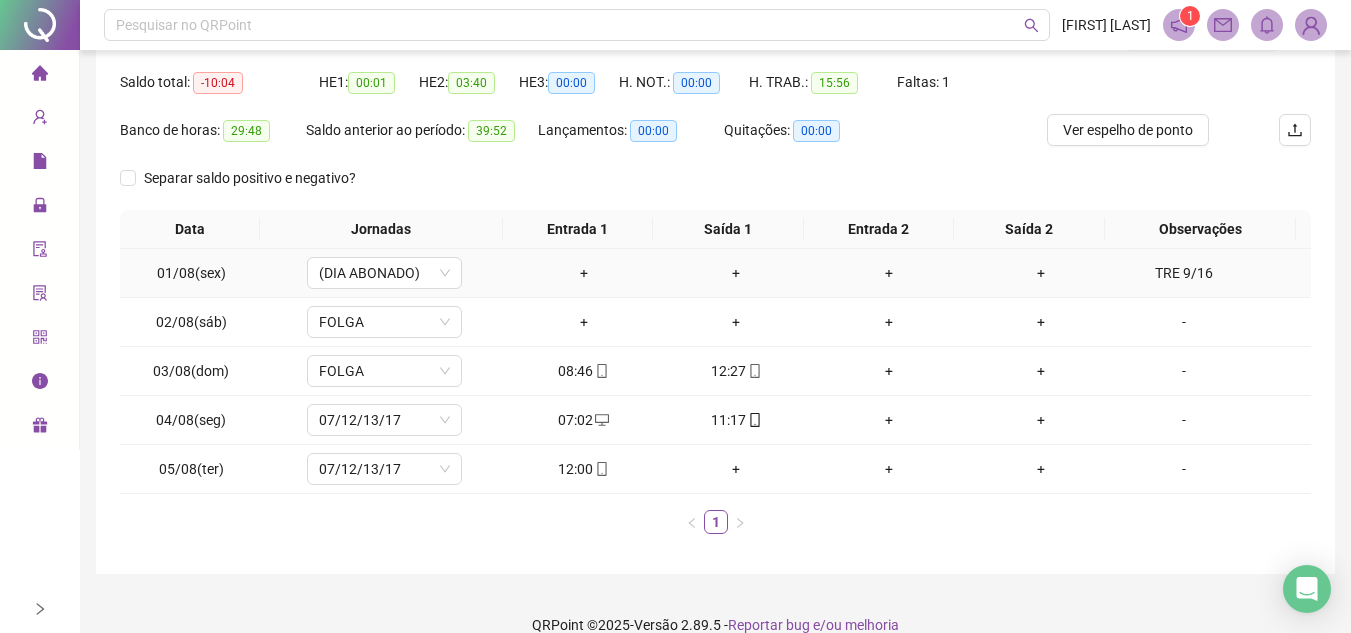 scroll, scrollTop: 223, scrollLeft: 0, axis: vertical 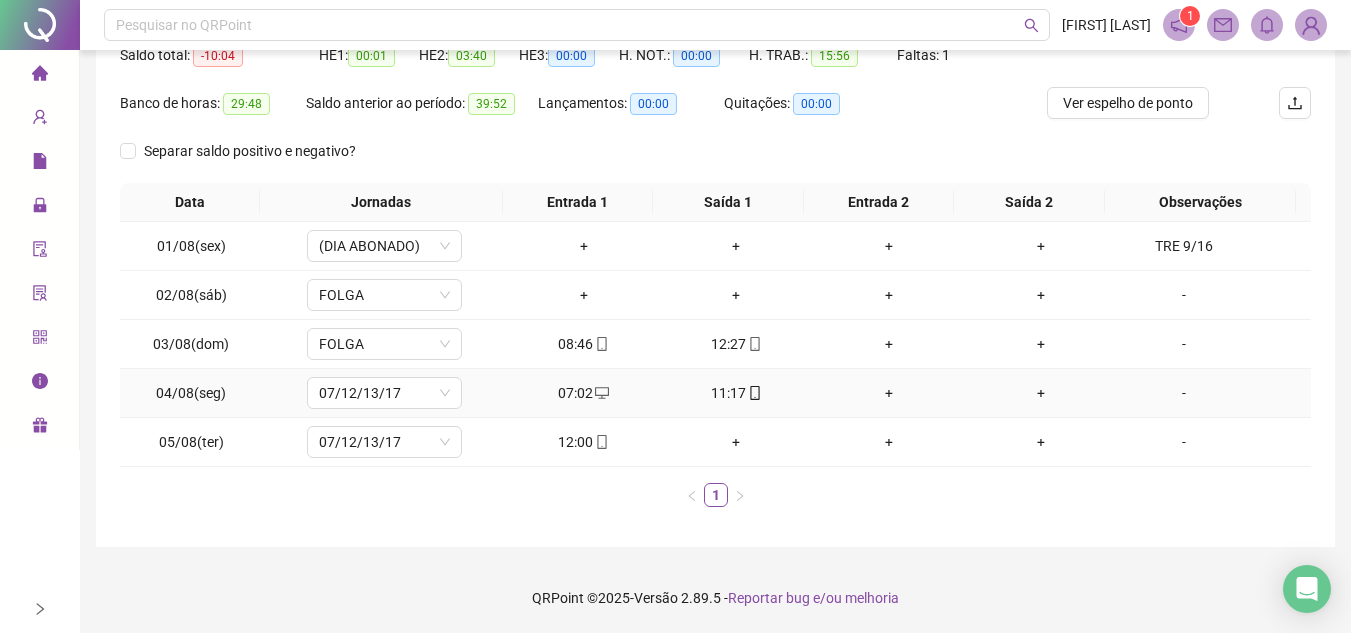 click on "+" at bounding box center [888, 393] 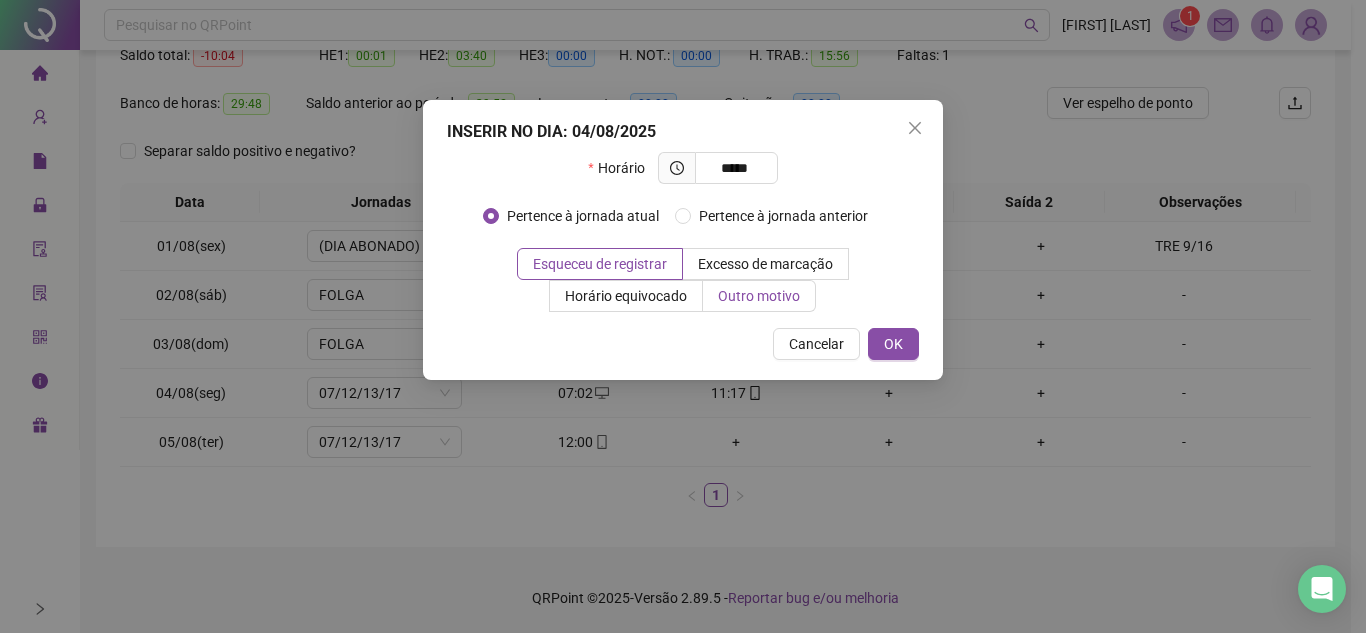type on "*****" 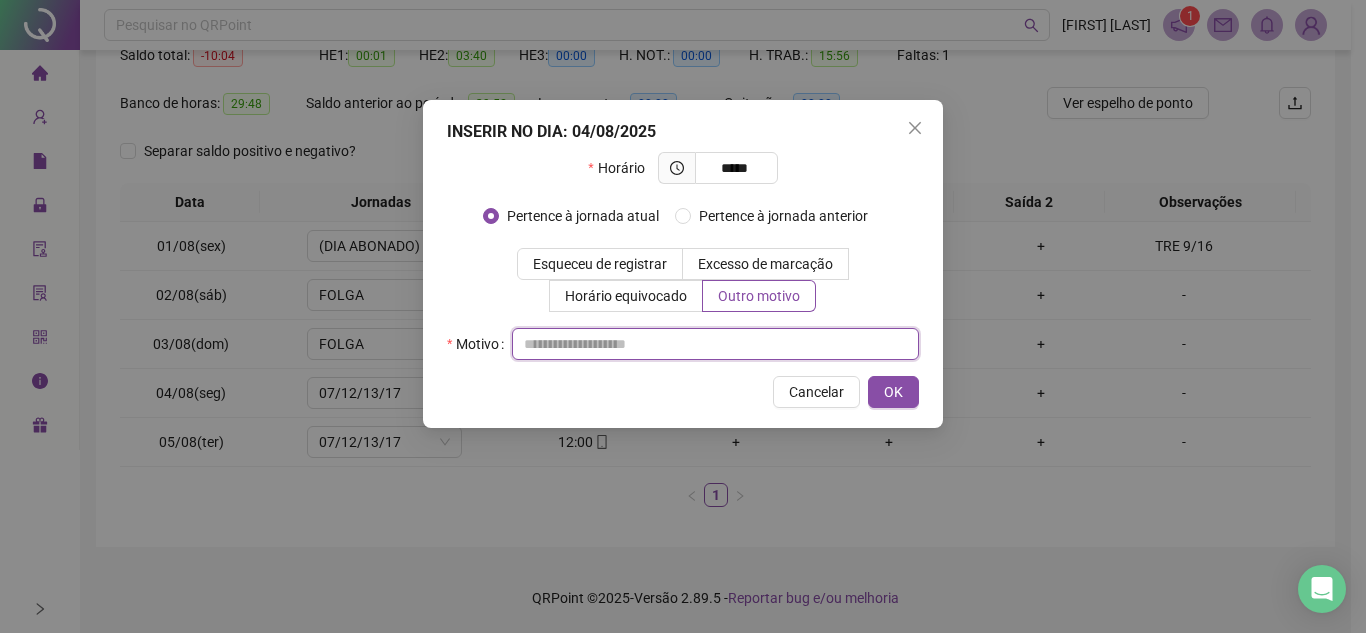 click at bounding box center (715, 344) 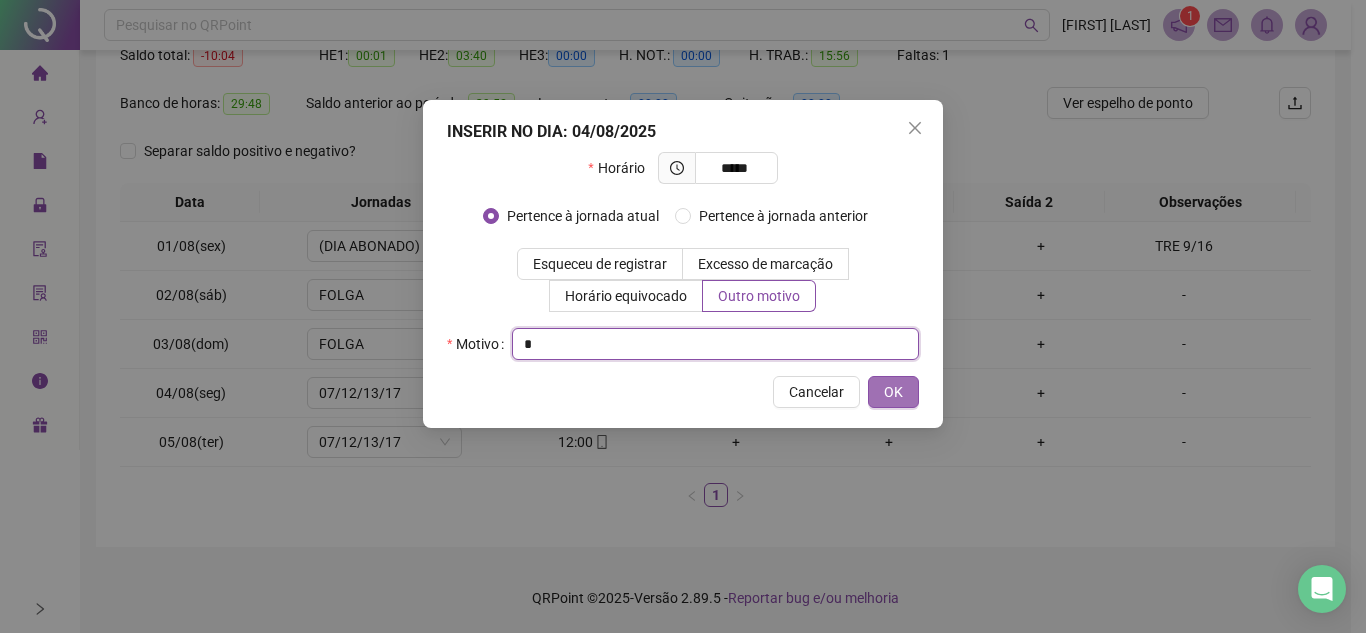 type 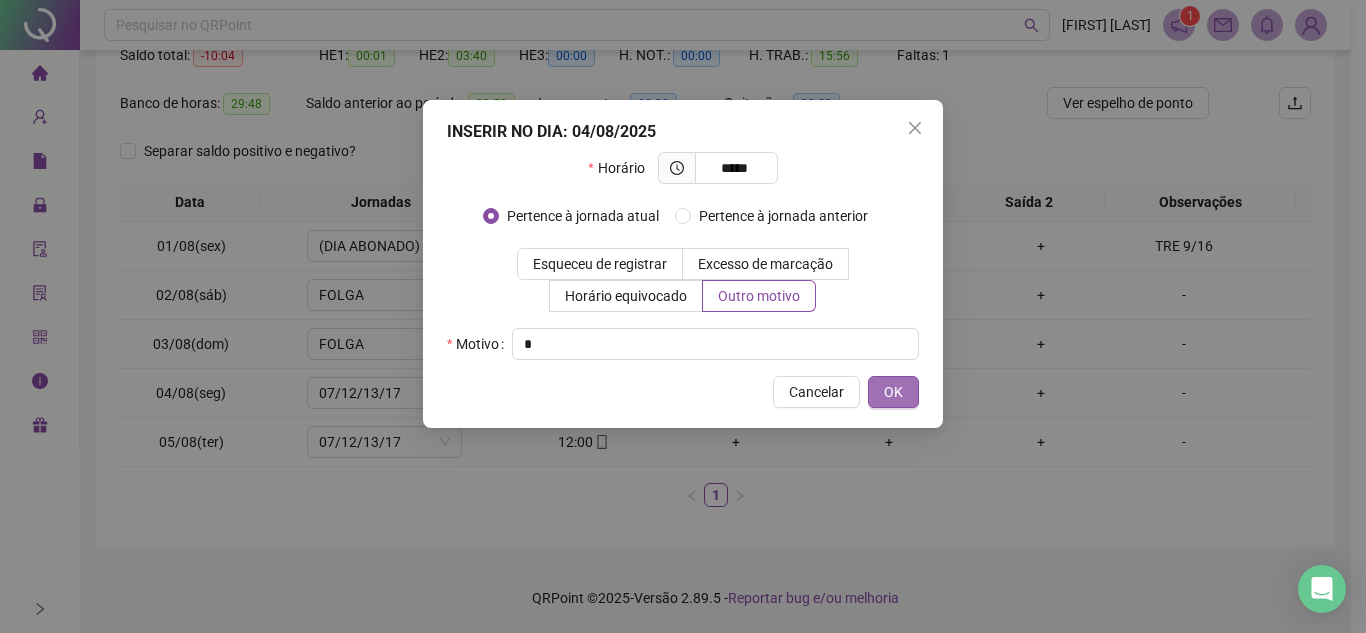 click on "OK" at bounding box center [893, 392] 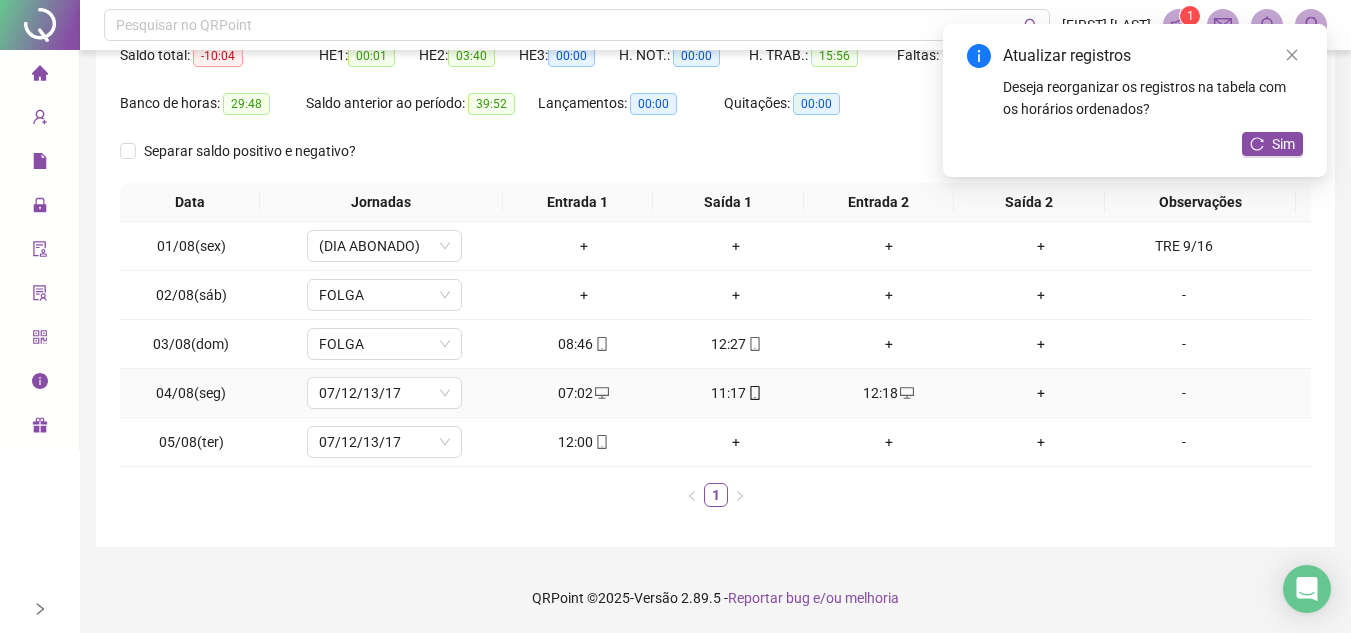 click on "+" at bounding box center [1041, 393] 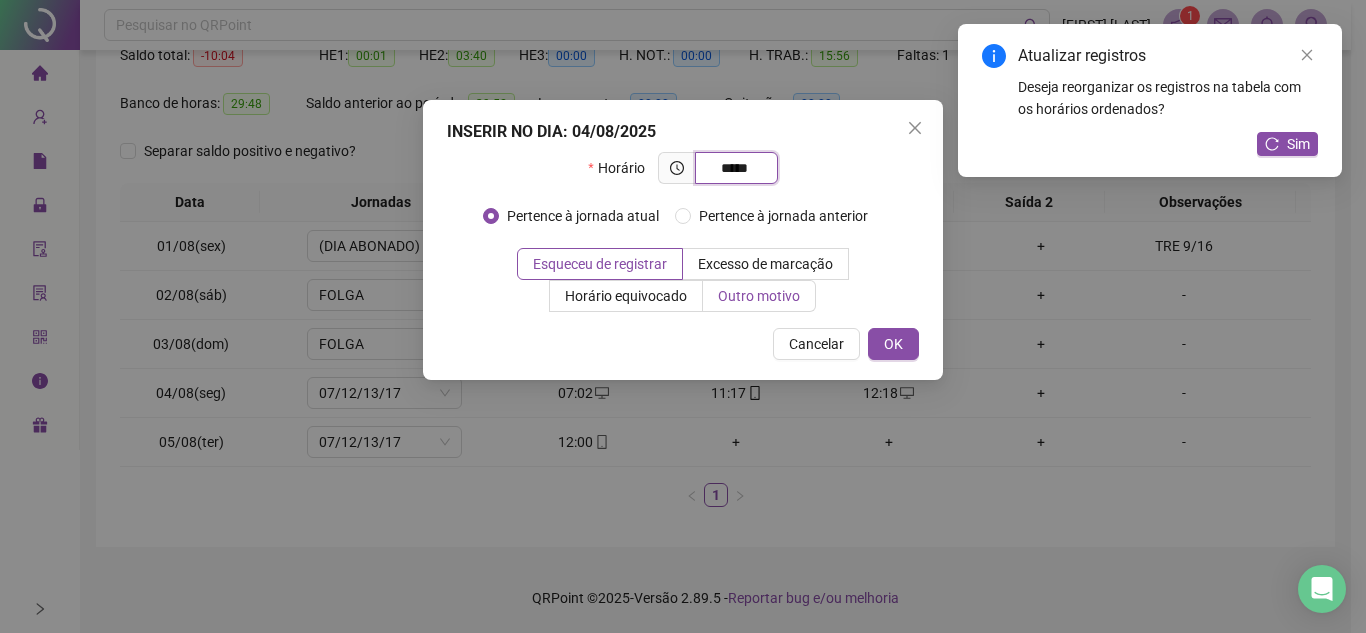 type on "*****" 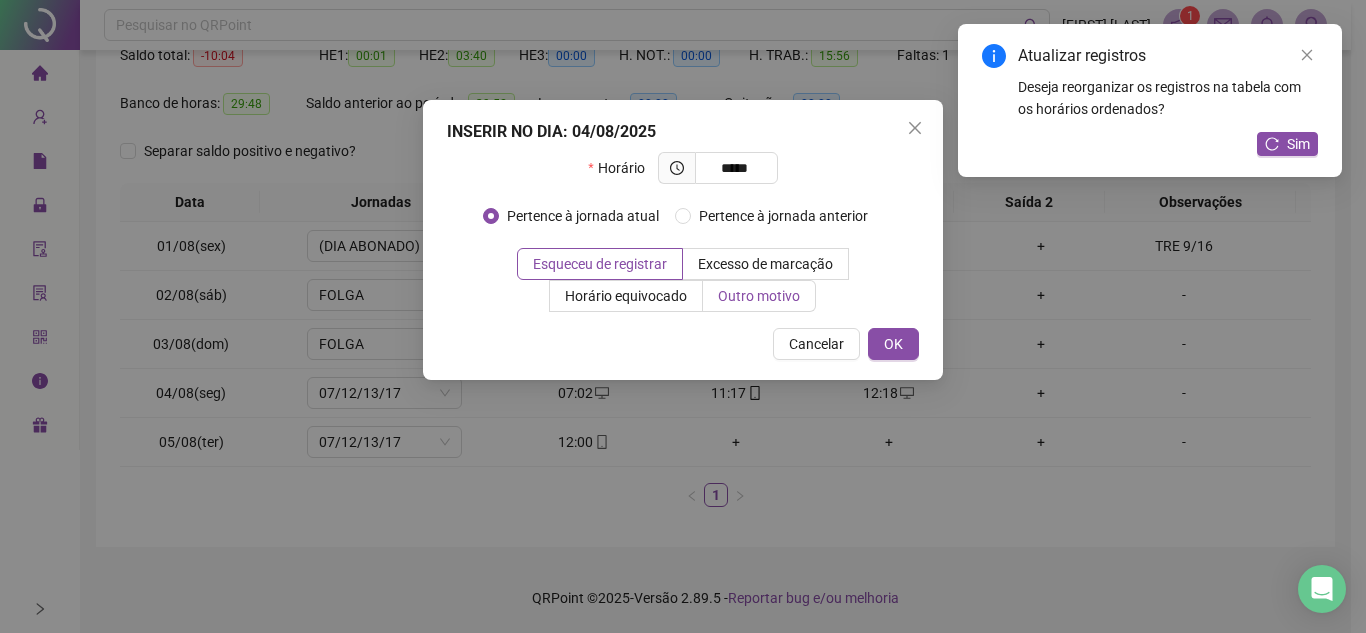 click on "Outro motivo" at bounding box center [759, 296] 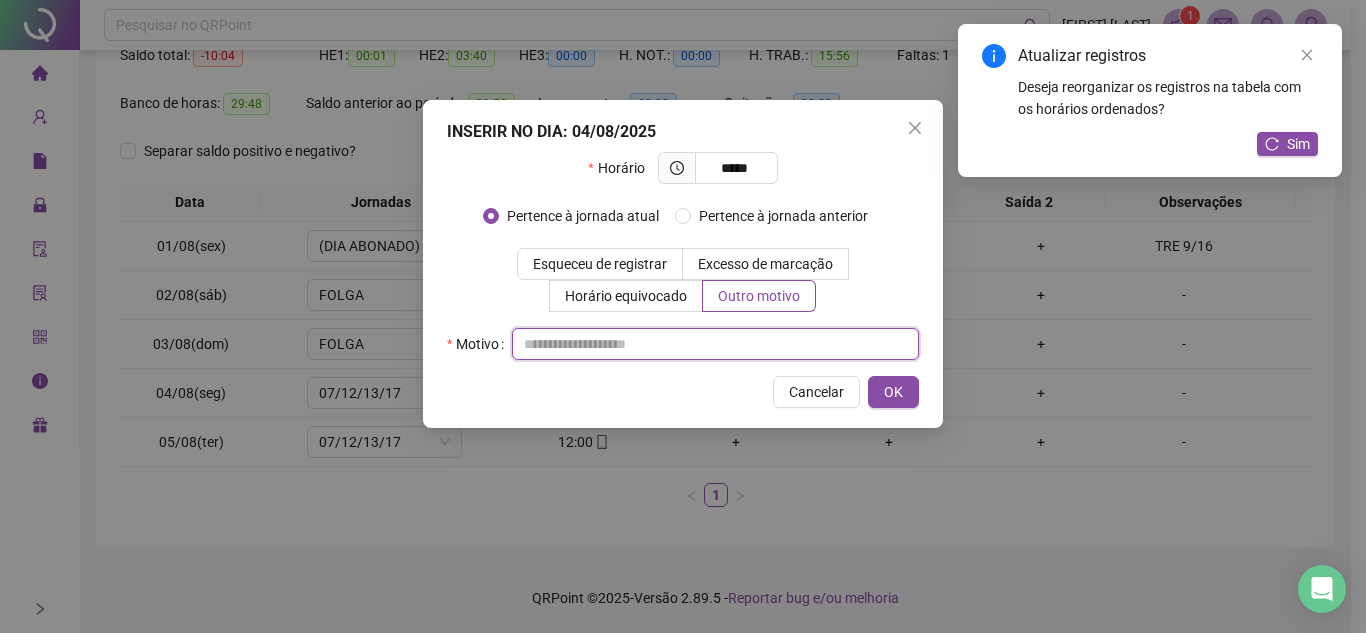 click at bounding box center (715, 344) 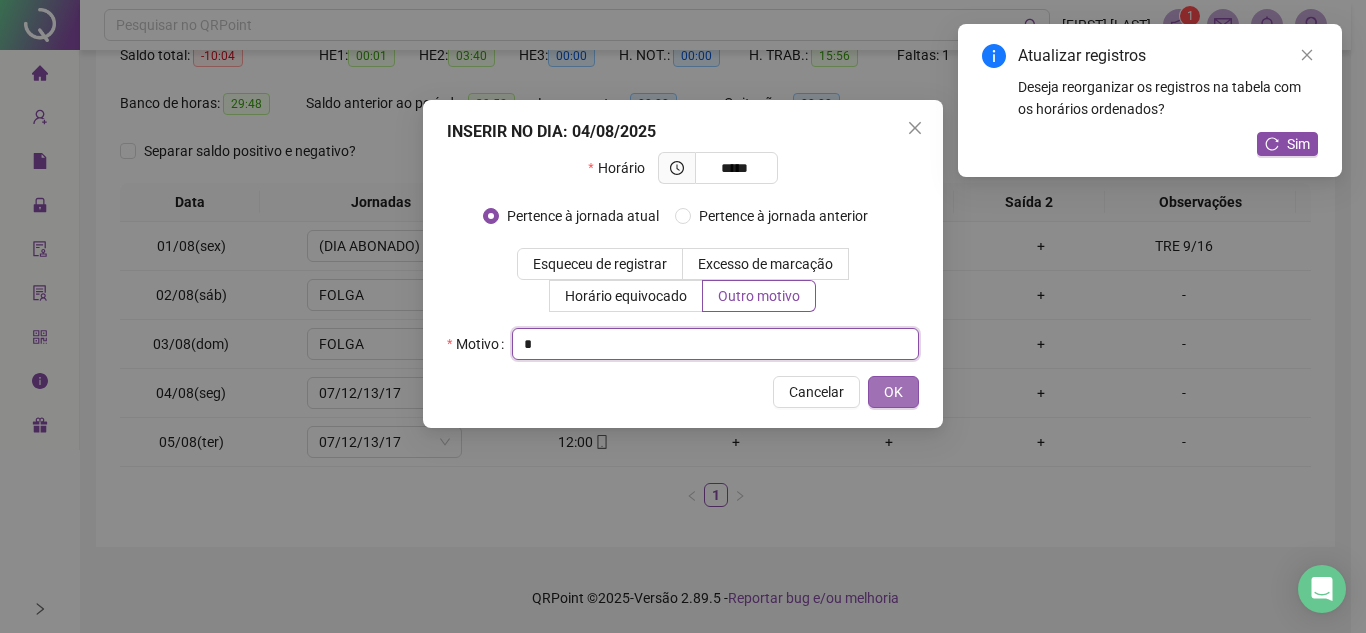 type 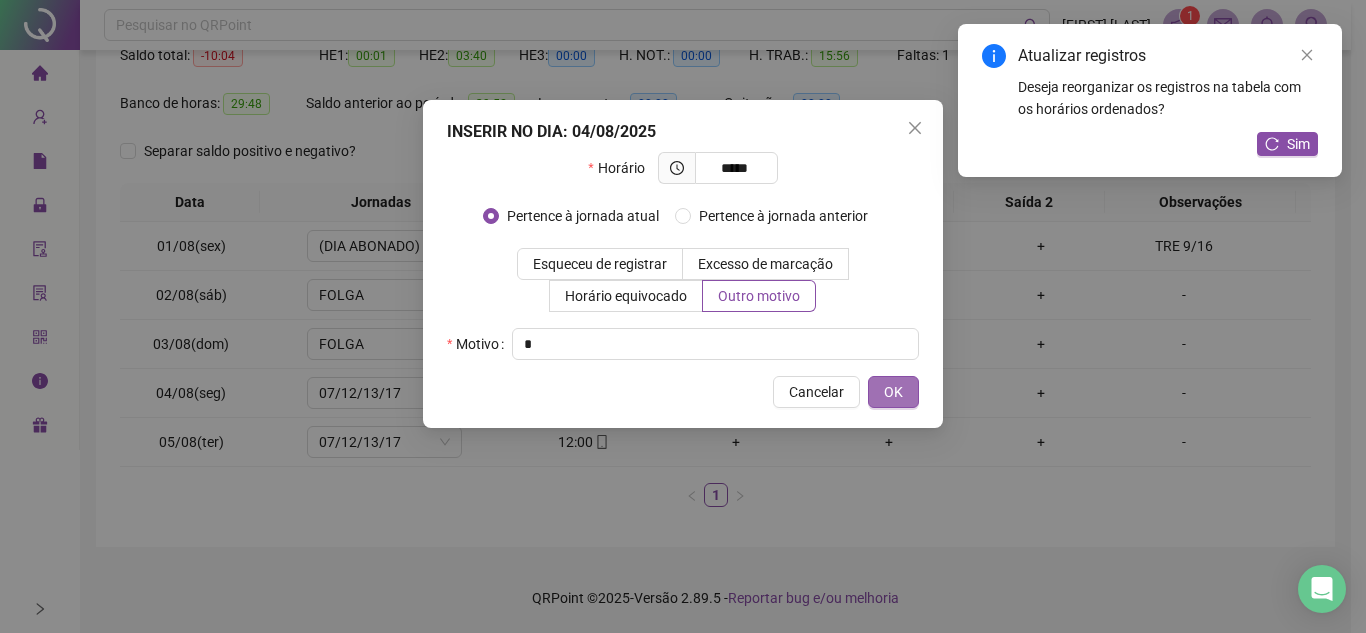 click on "OK" at bounding box center (893, 392) 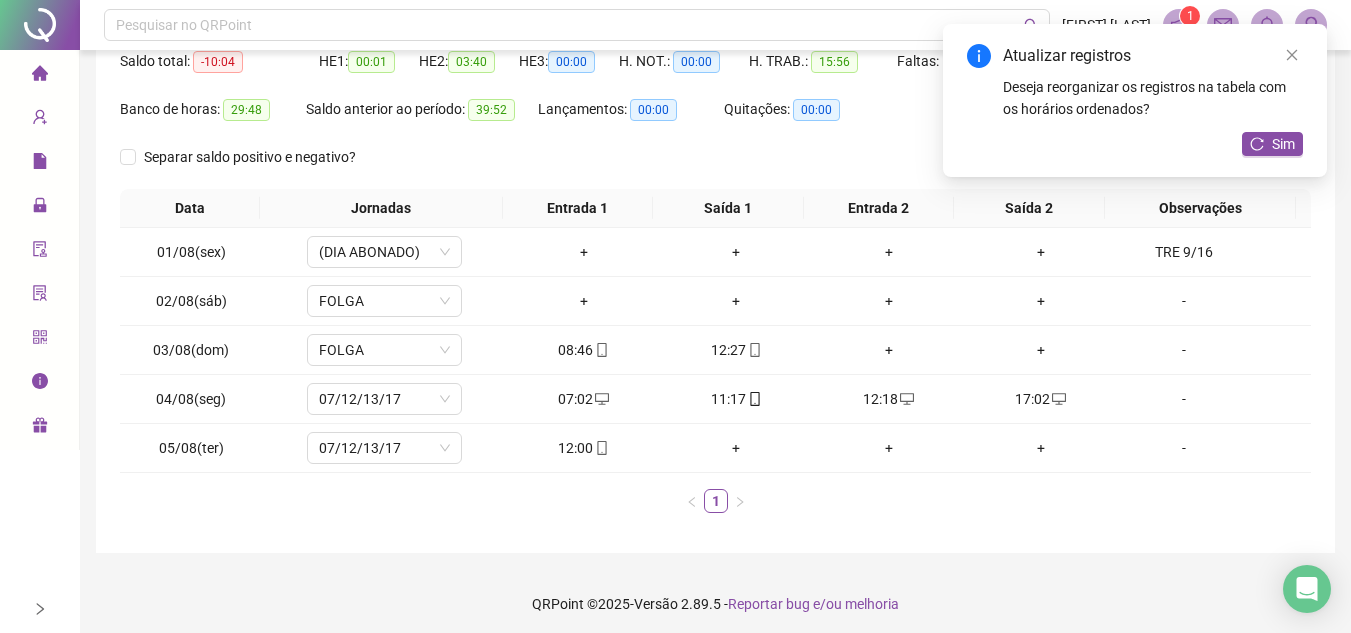 scroll, scrollTop: 216, scrollLeft: 0, axis: vertical 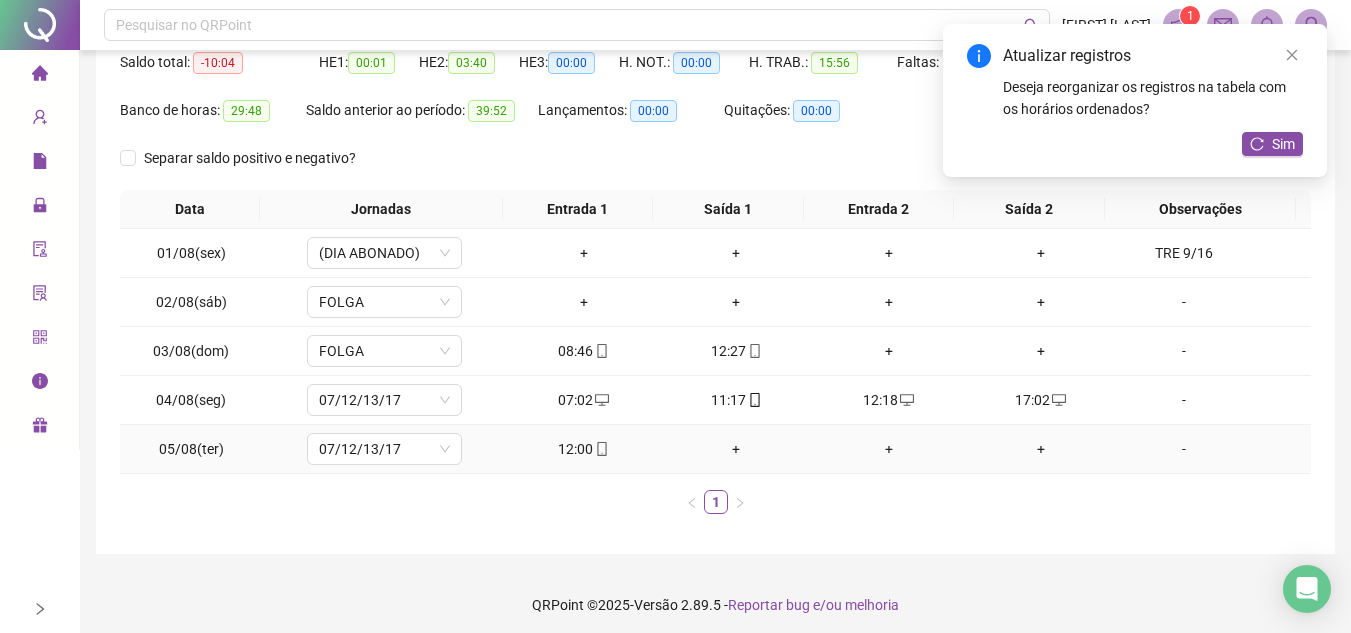 click on "+" at bounding box center [736, 449] 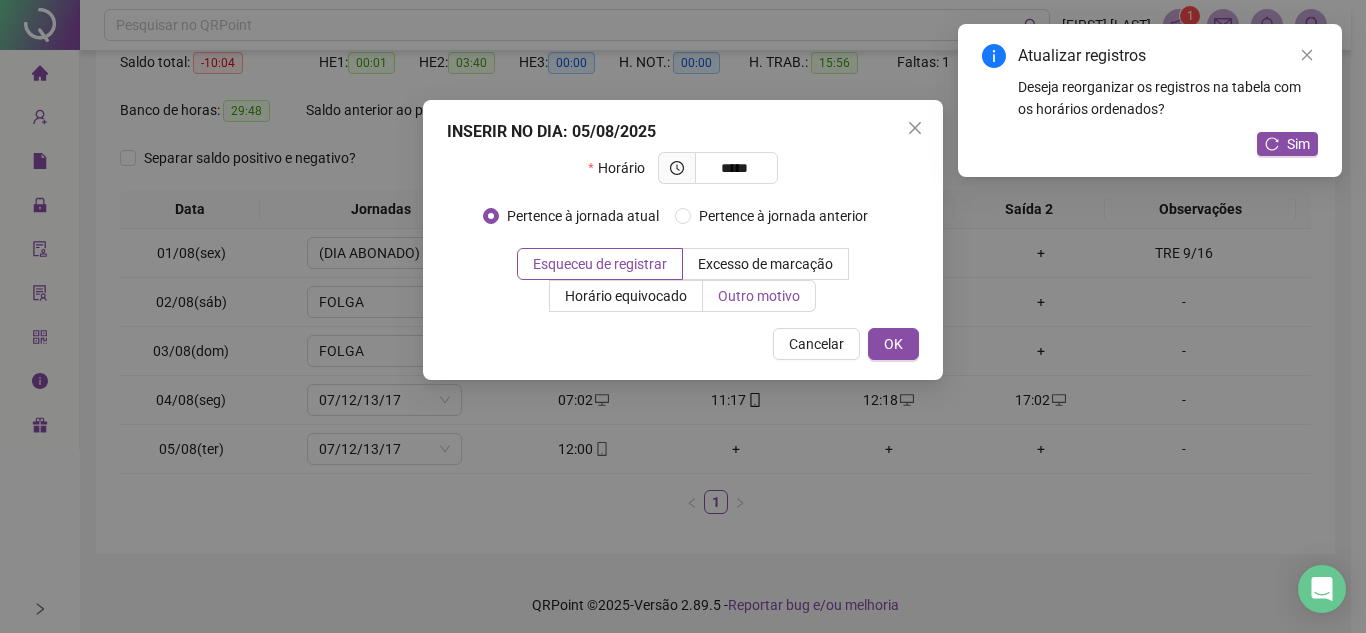 type on "*****" 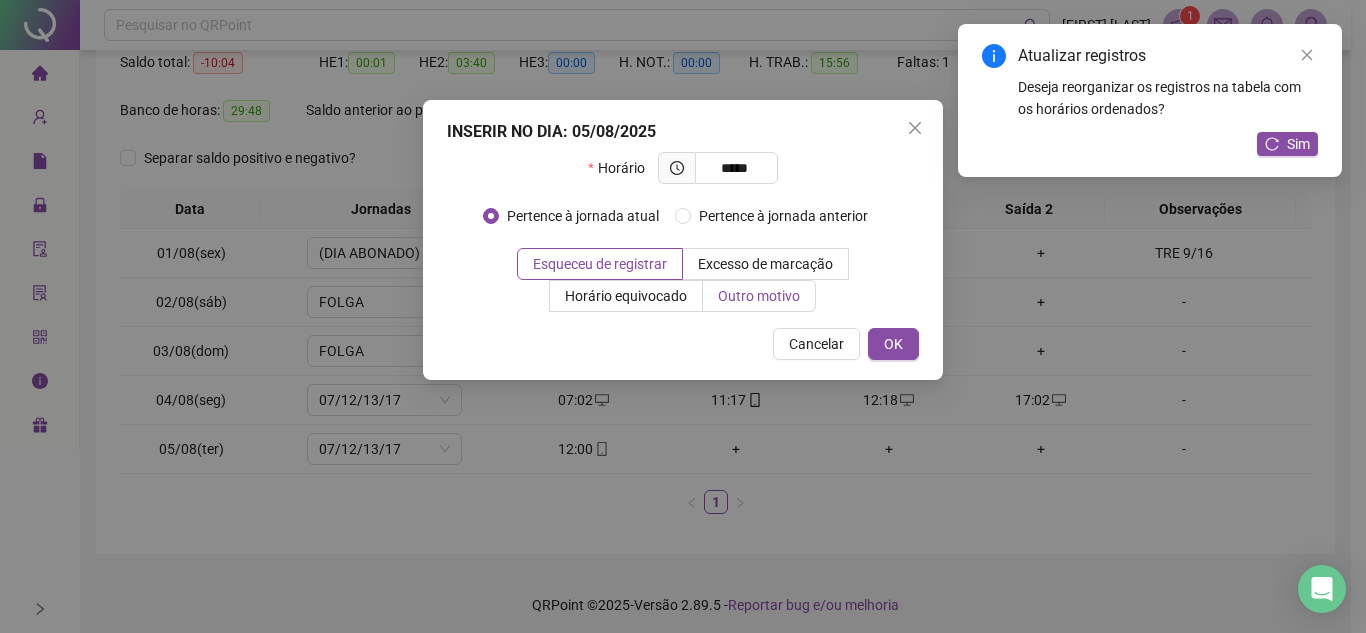 click on "Outro motivo" at bounding box center [759, 296] 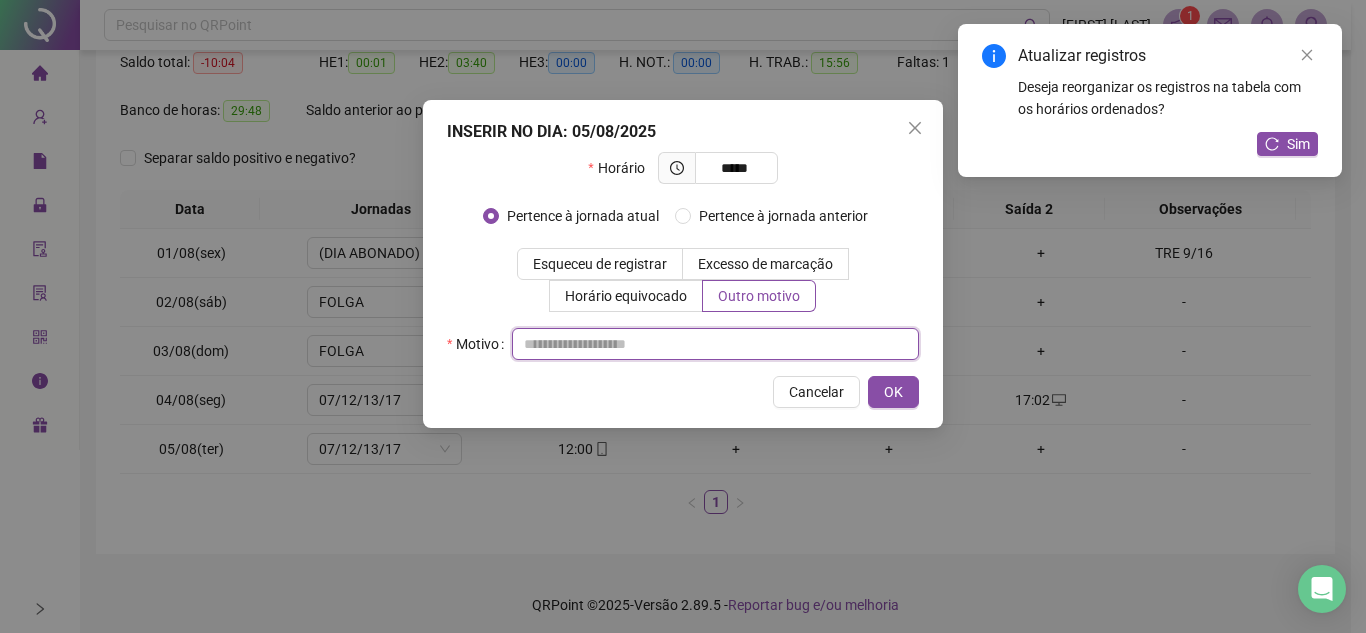 click at bounding box center [715, 344] 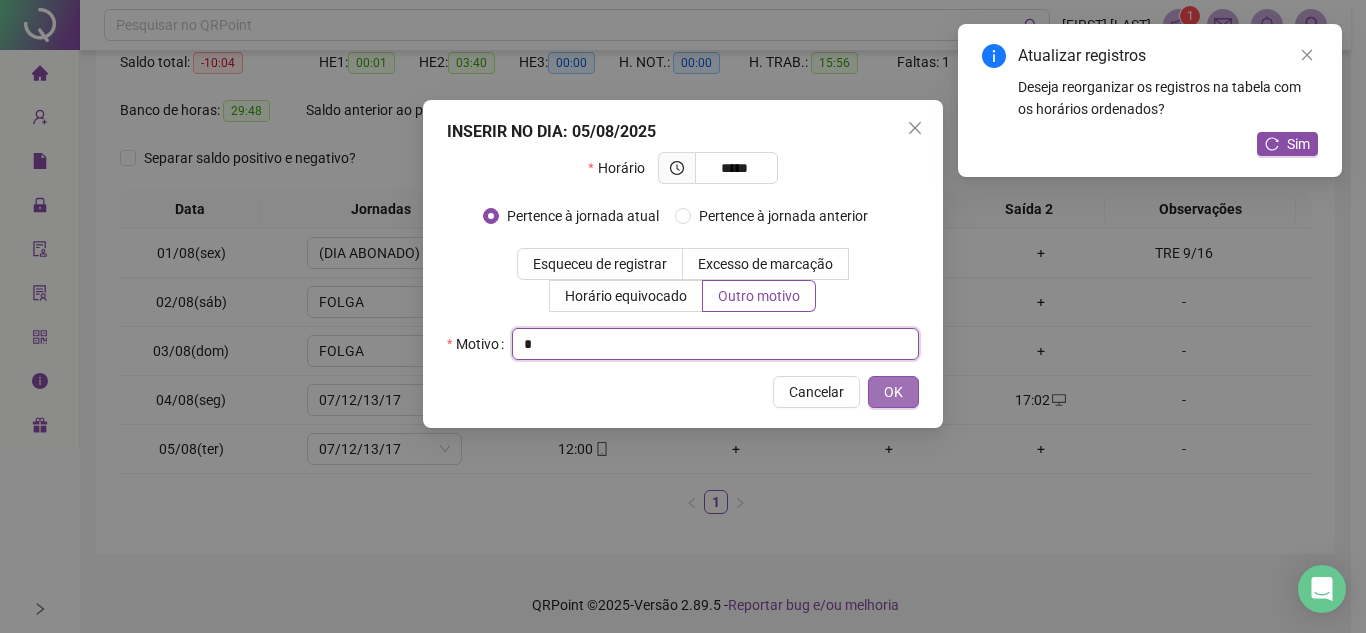 type 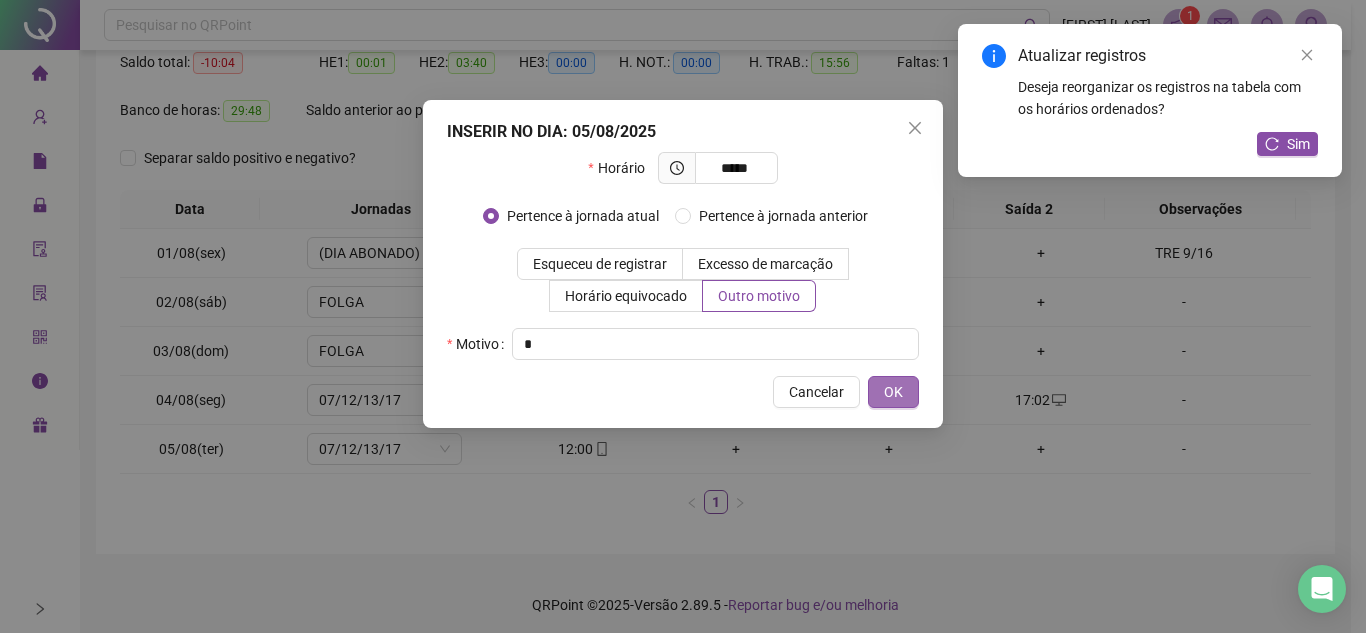 click on "OK" at bounding box center [893, 392] 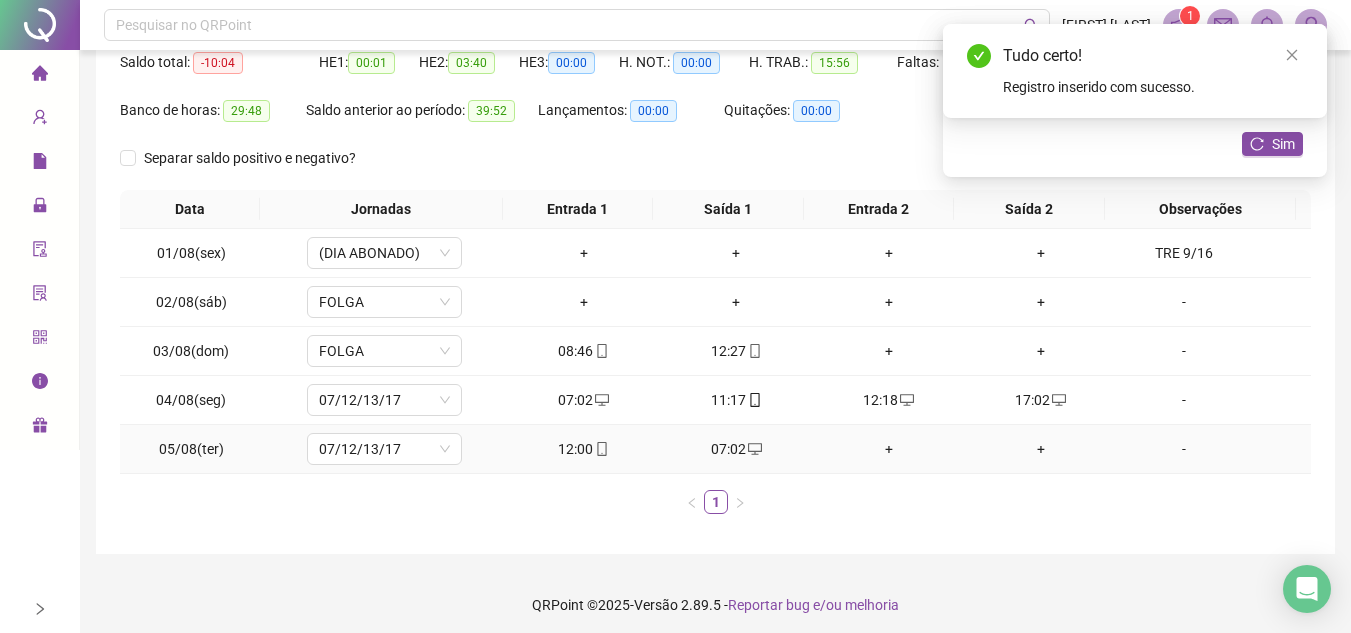 click on "+" at bounding box center (888, 449) 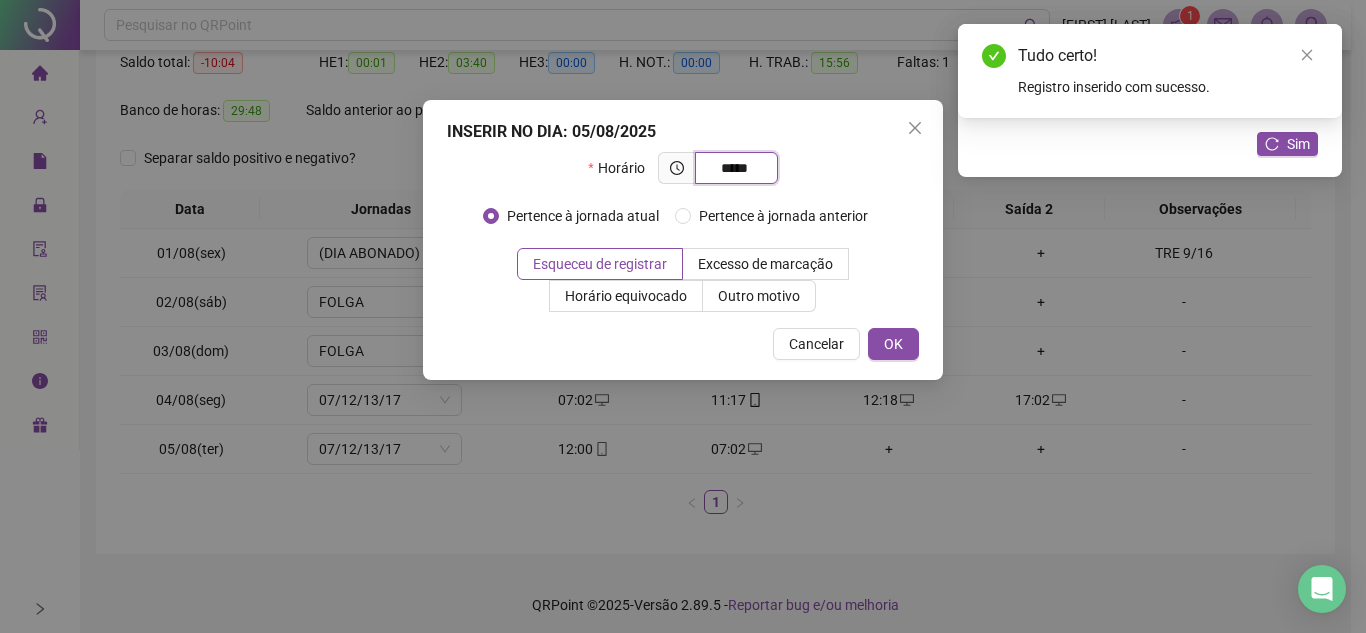 type on "*****" 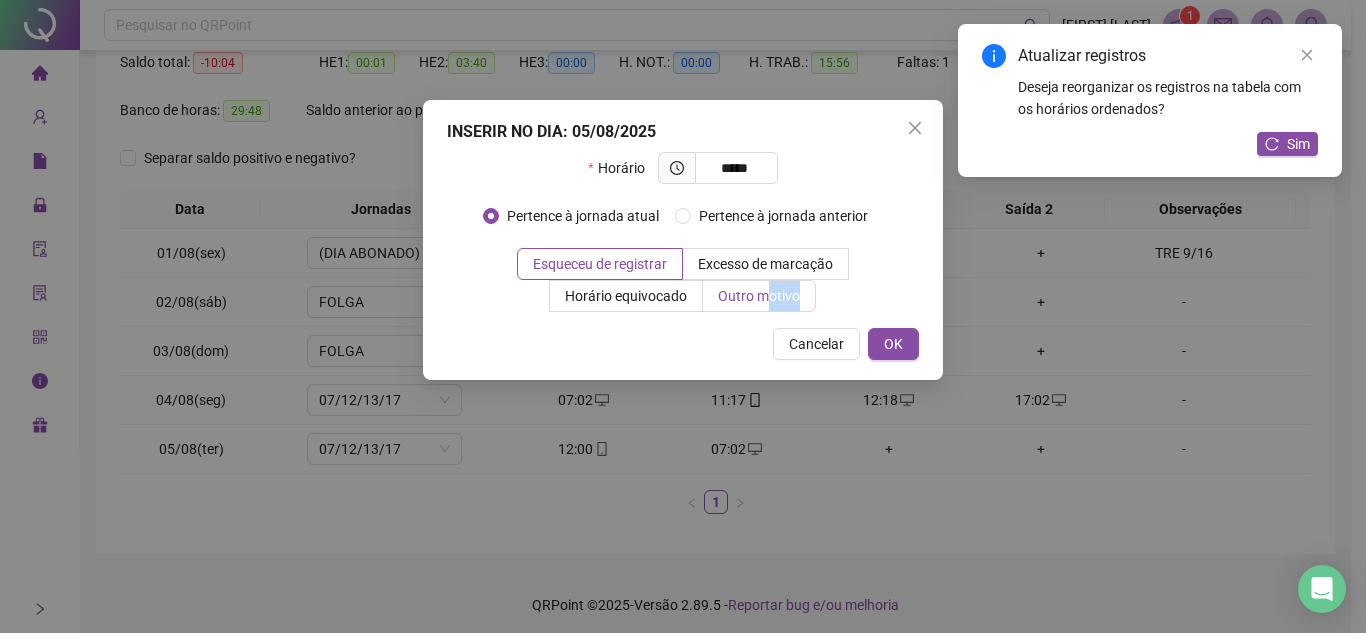 drag, startPoint x: 775, startPoint y: 312, endPoint x: 771, endPoint y: 301, distance: 11.7046995 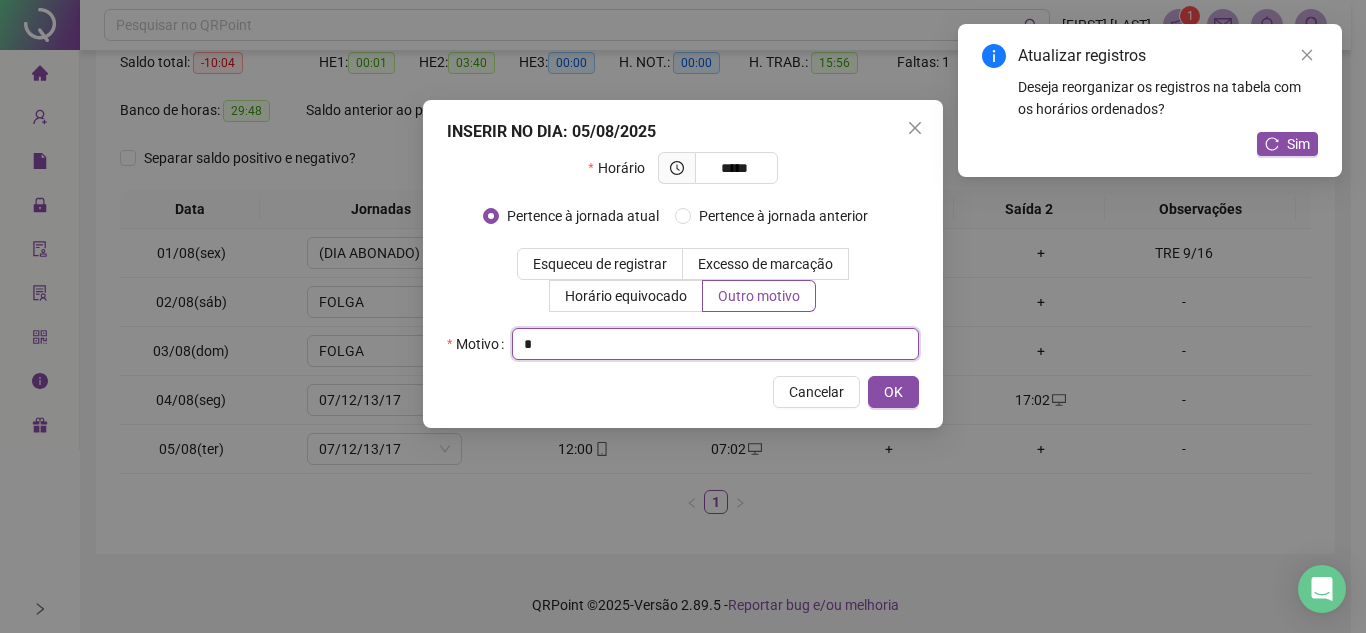 click at bounding box center [715, 344] 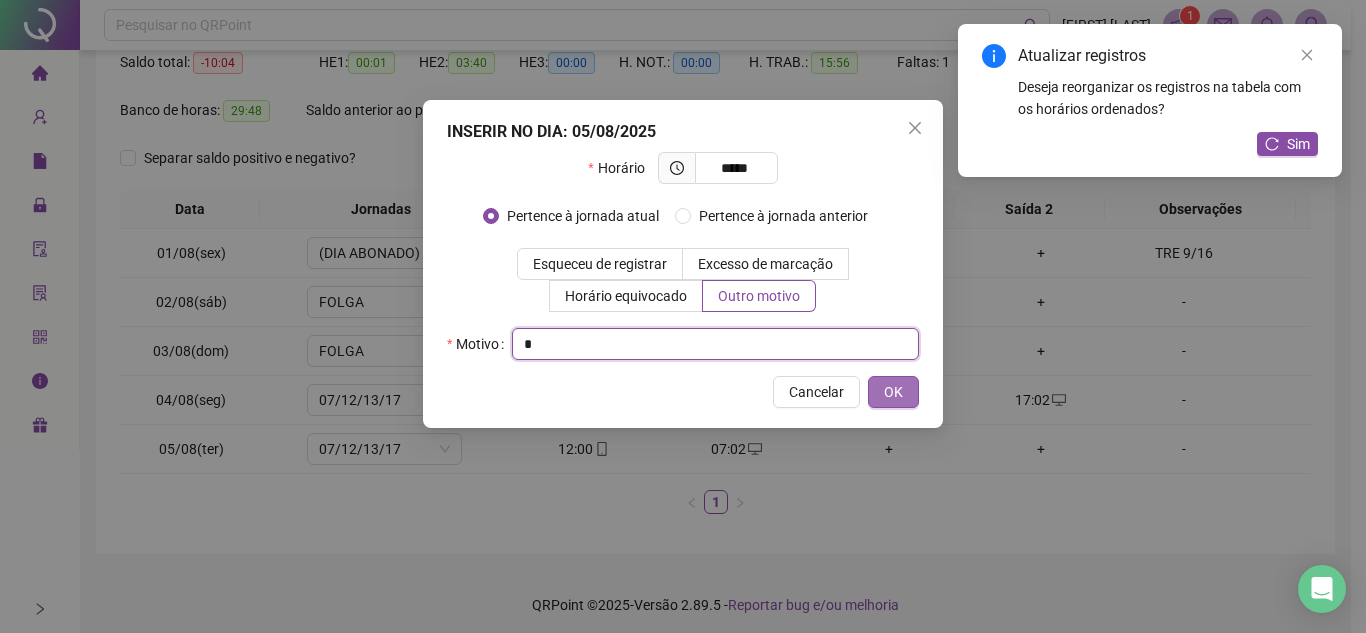 type 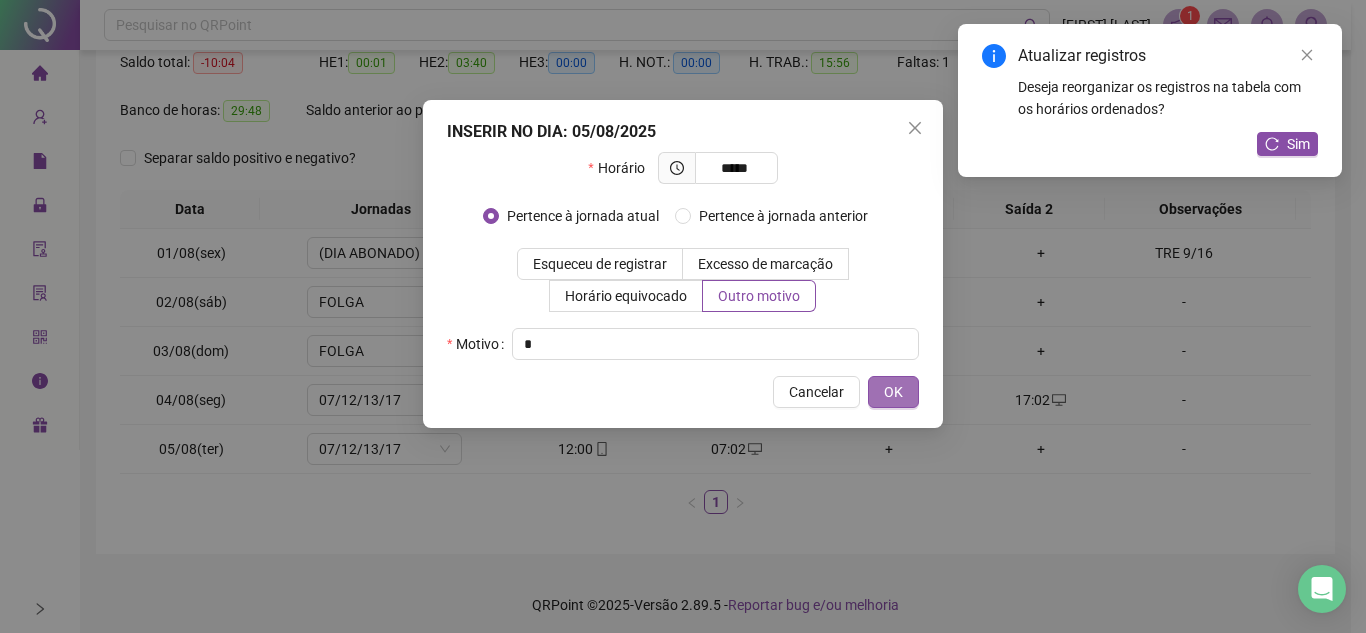 click on "OK" at bounding box center (893, 392) 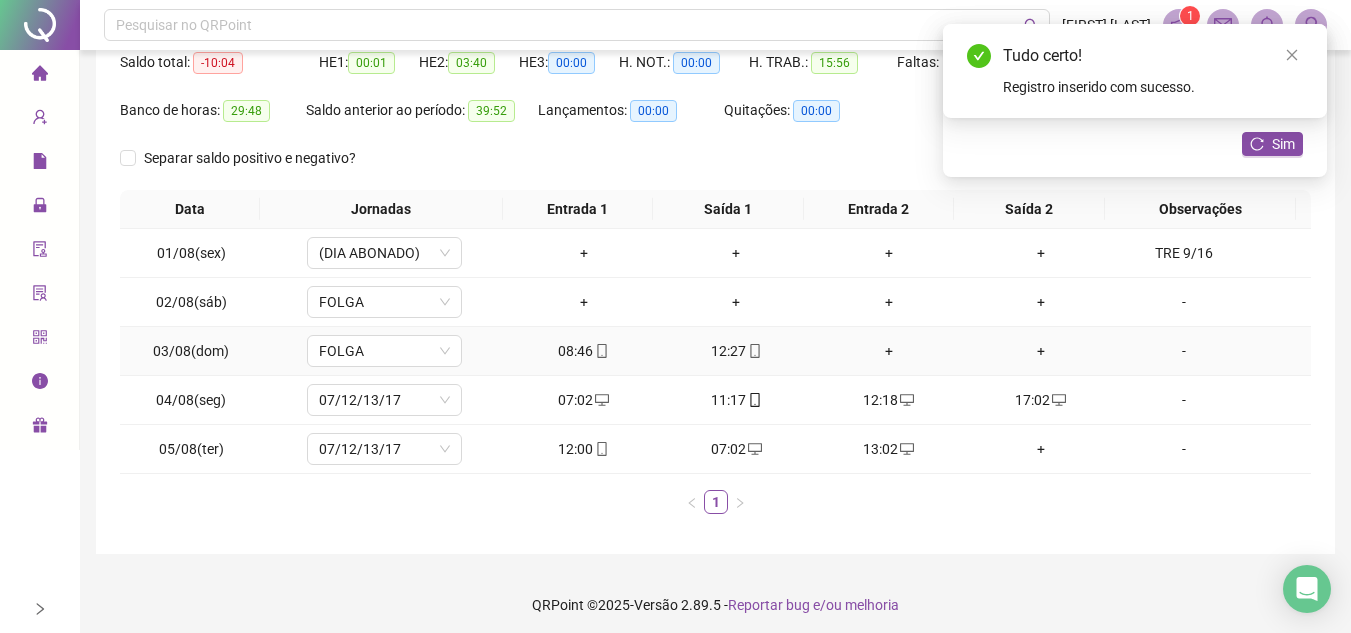 scroll, scrollTop: 223, scrollLeft: 0, axis: vertical 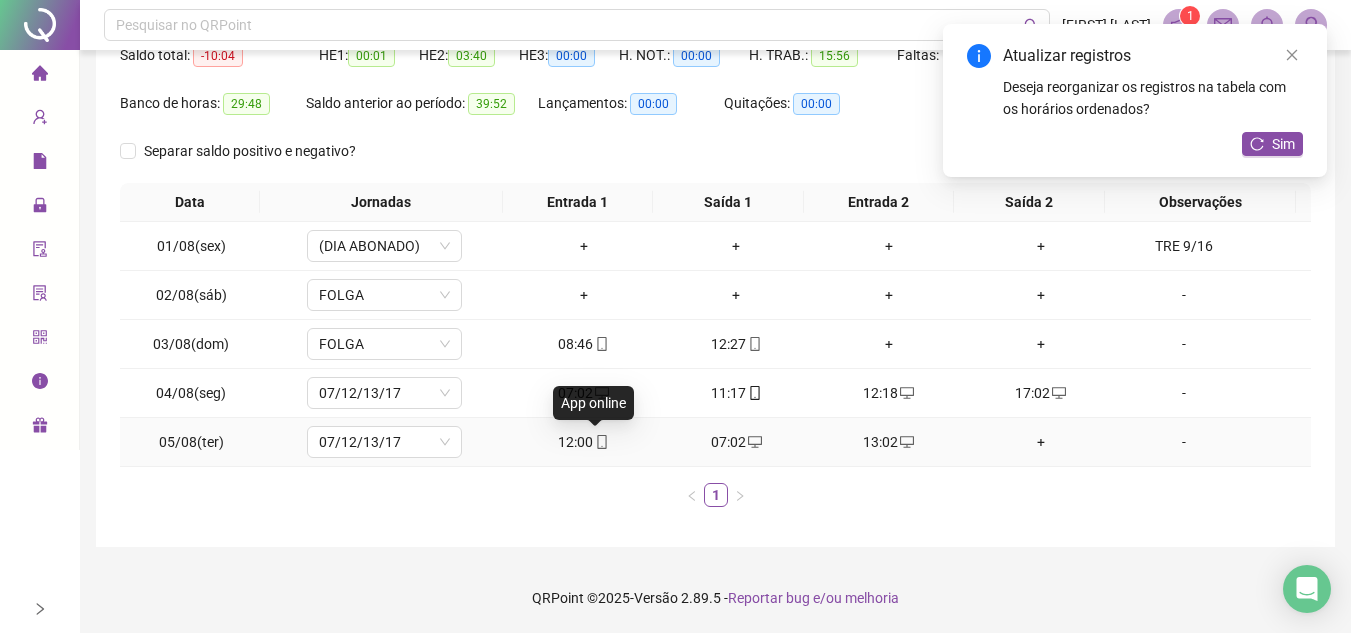 click 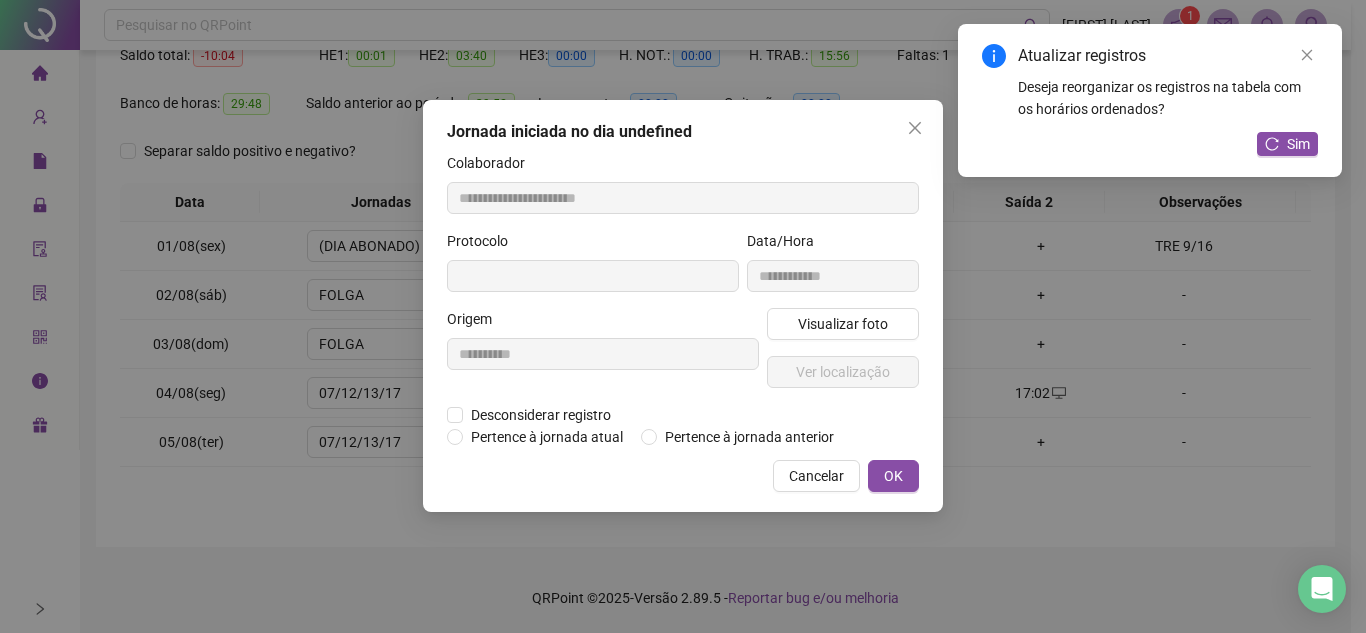 type on "**********" 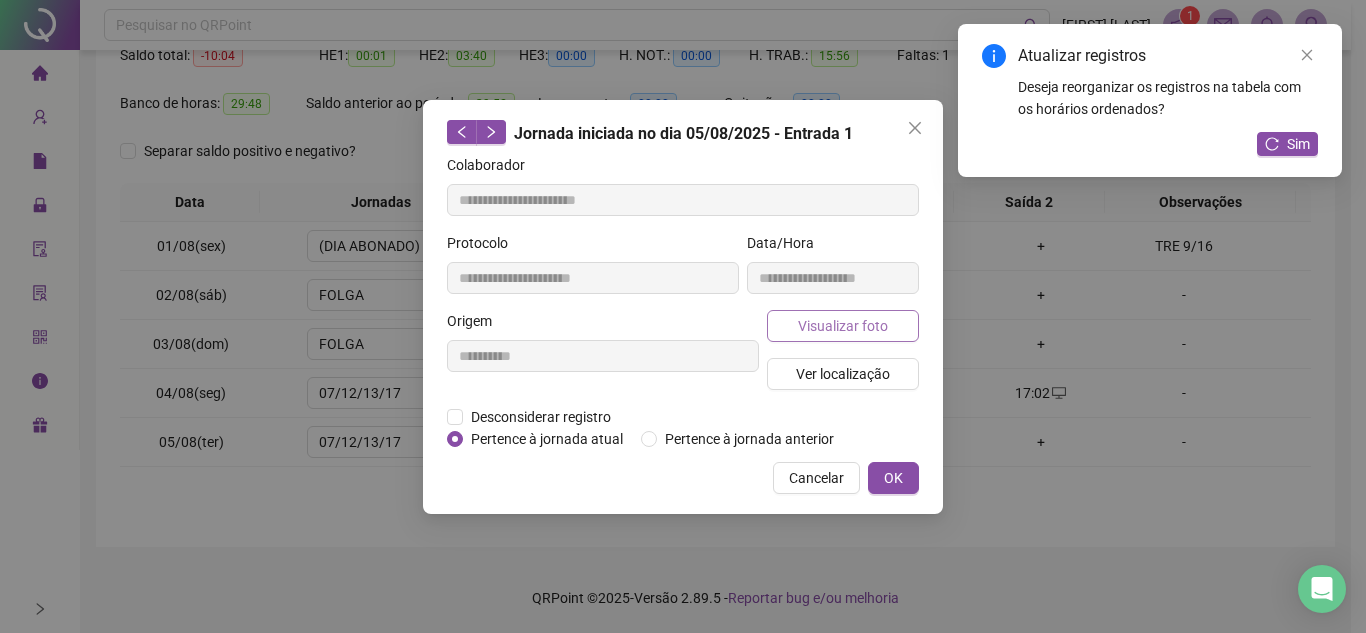 click on "Visualizar foto" at bounding box center (843, 326) 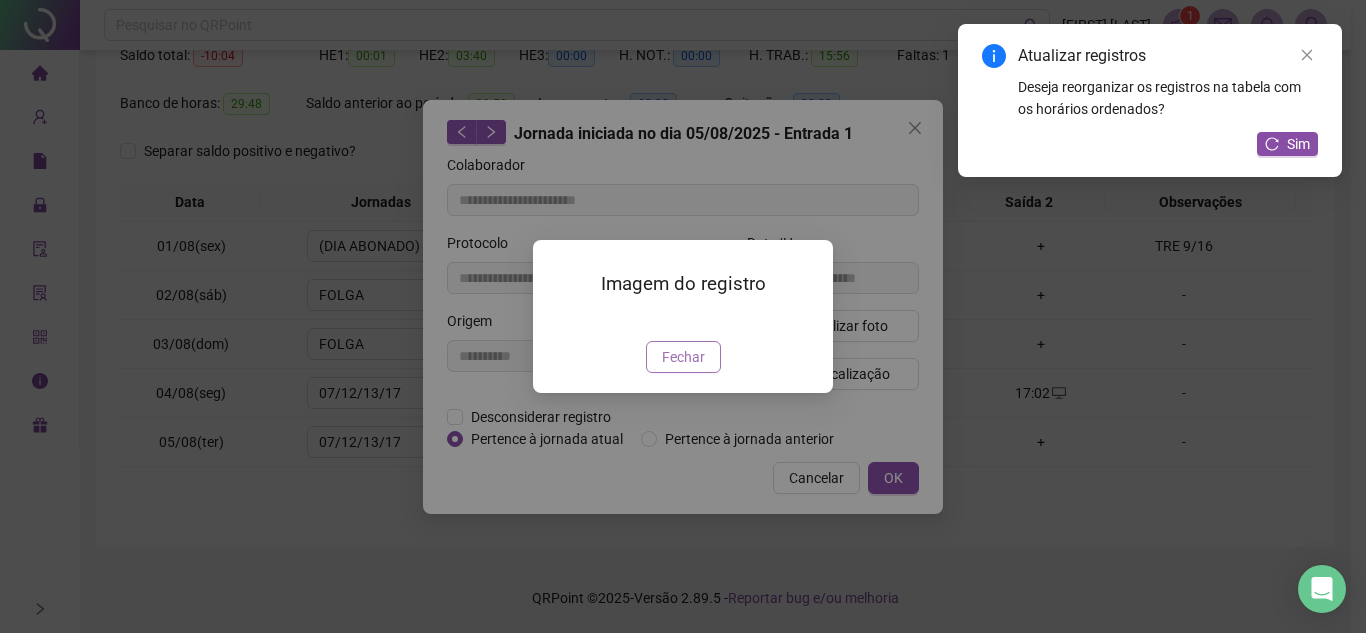 click on "Fechar" at bounding box center [683, 357] 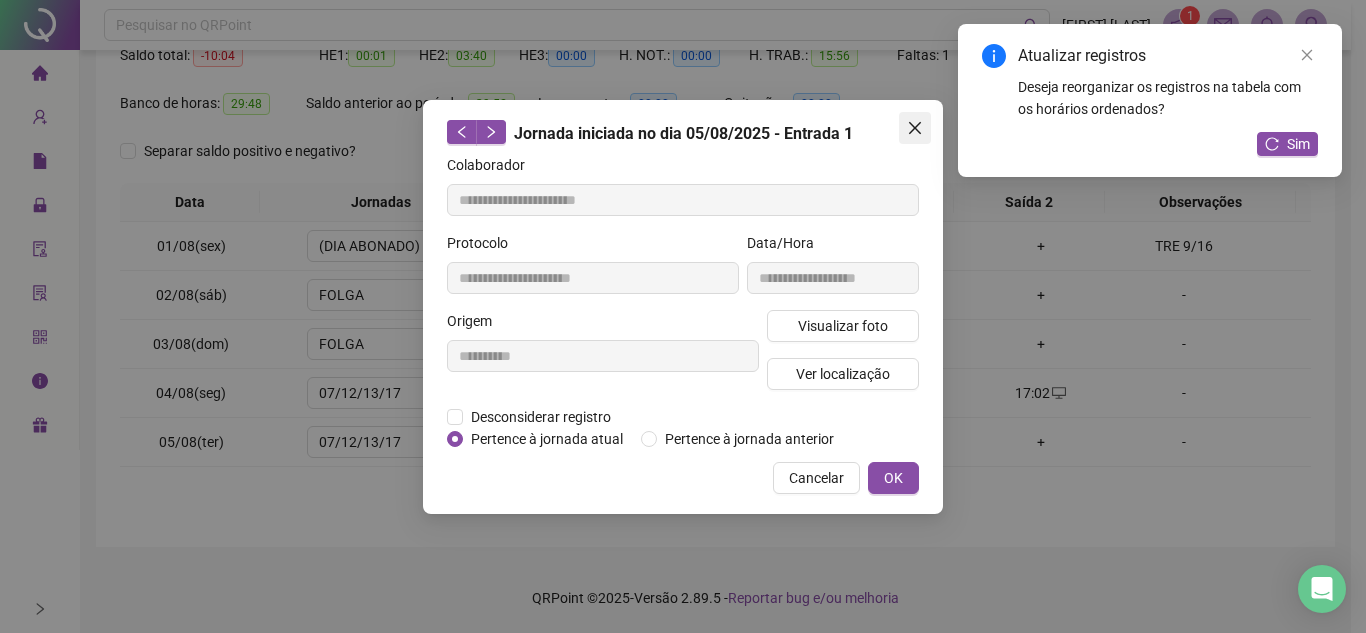 click at bounding box center [915, 128] 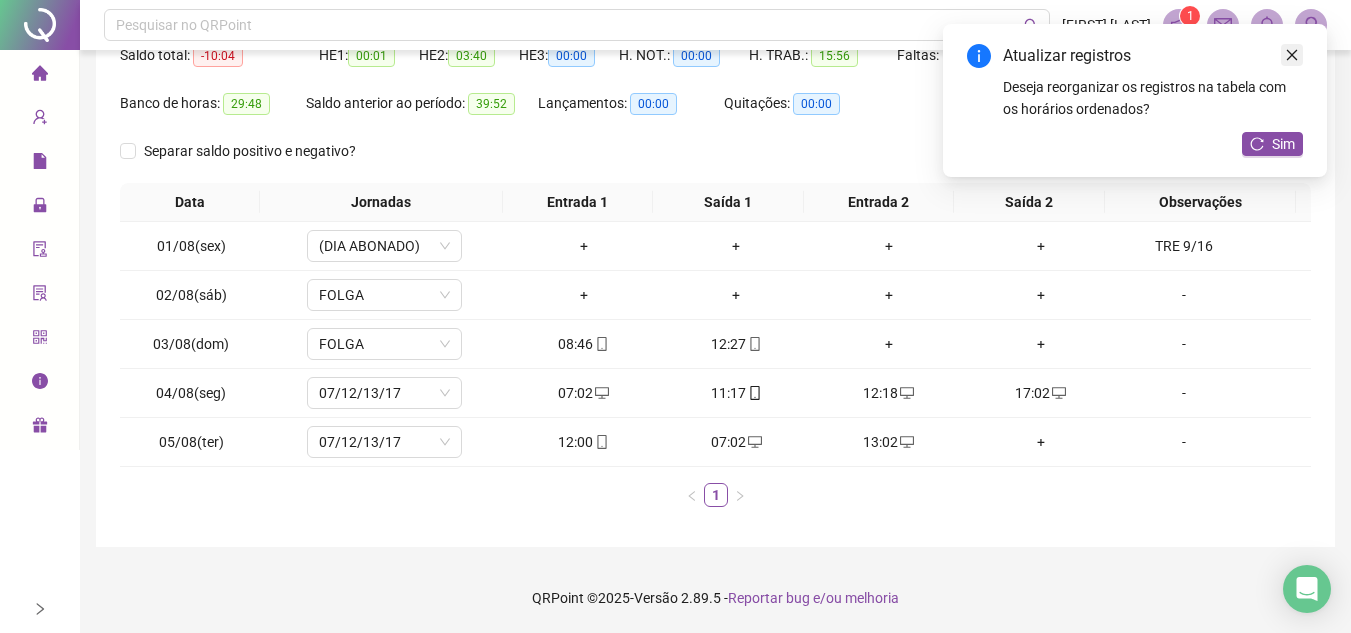 click 